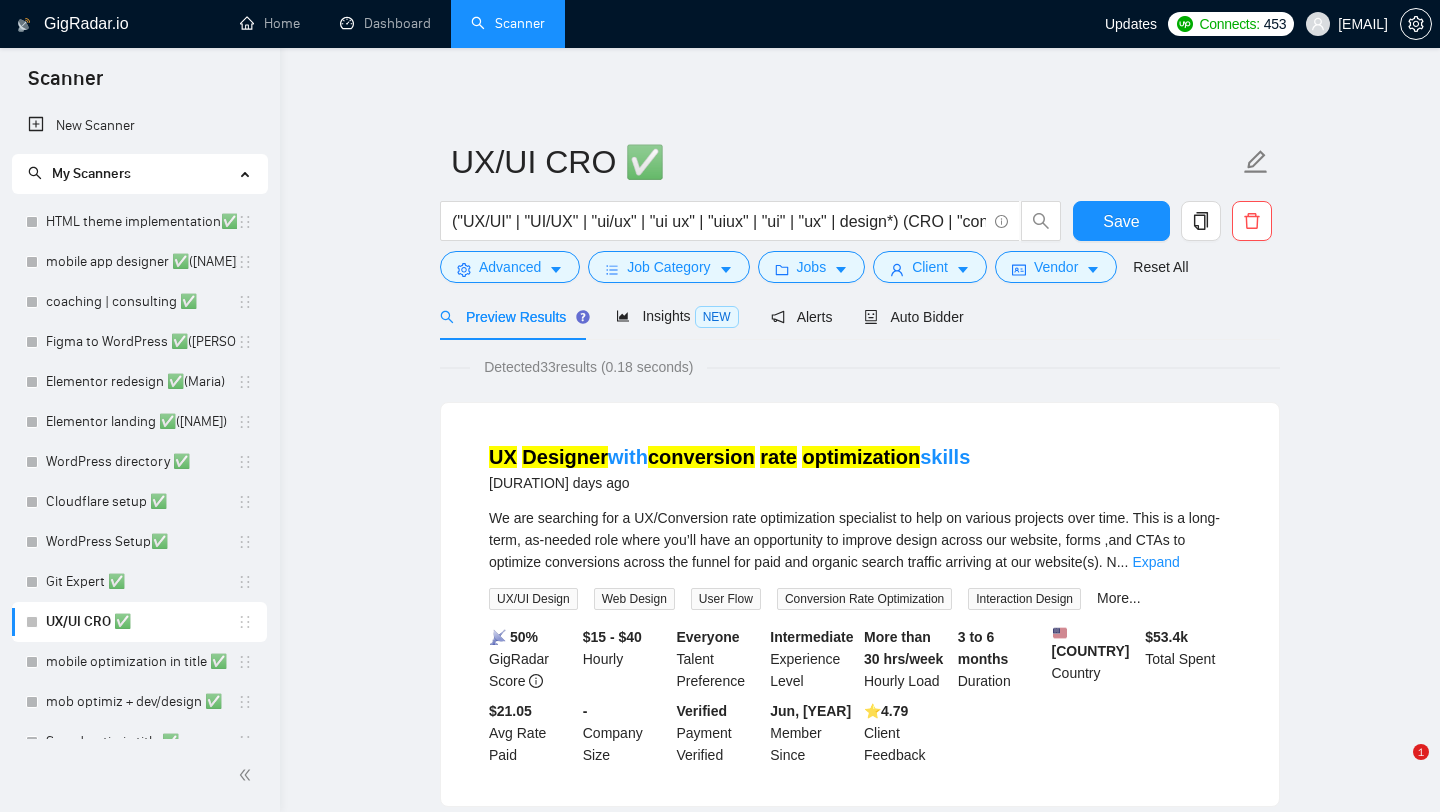 click on "WordPress directory ✅" at bounding box center (141, 462) 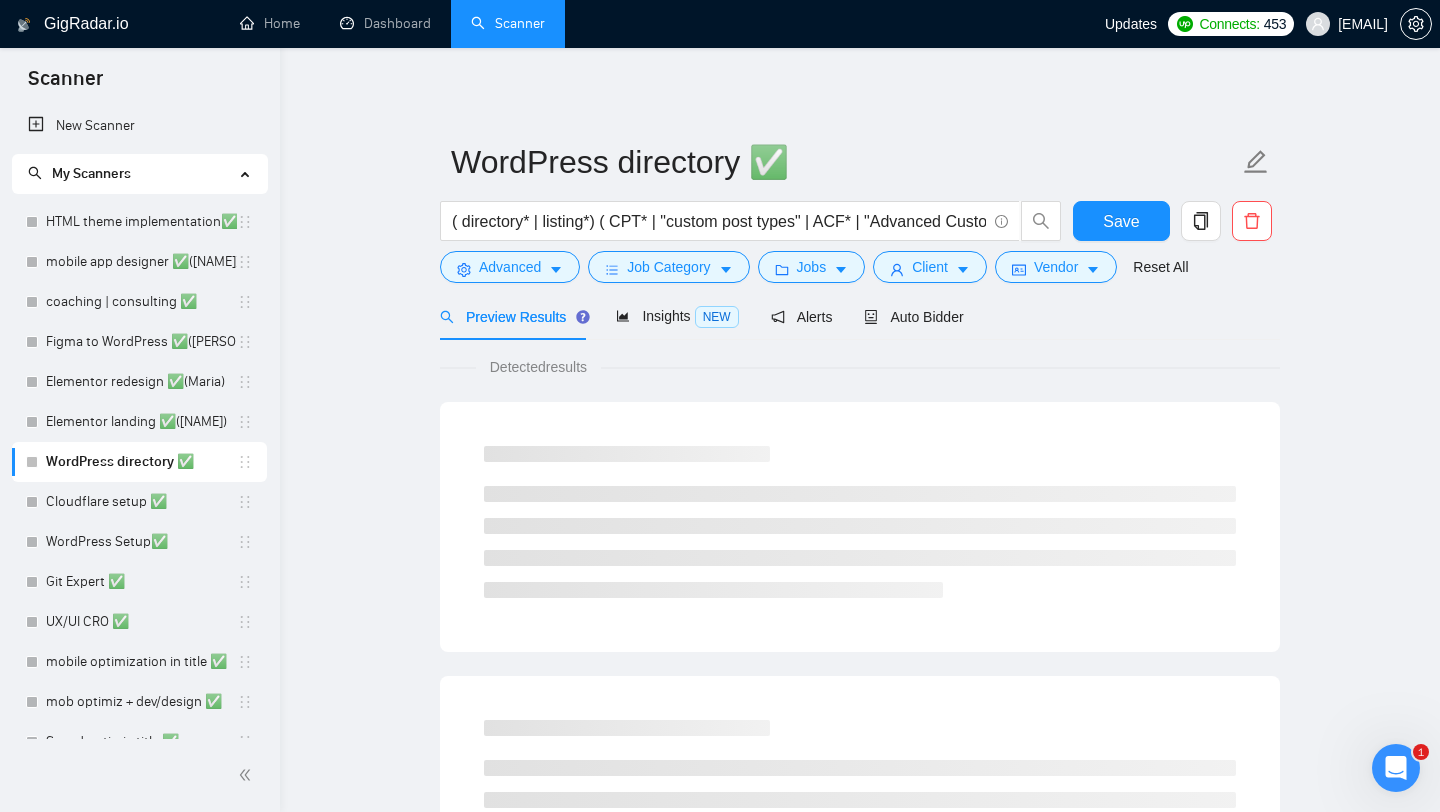 scroll, scrollTop: 142, scrollLeft: 0, axis: vertical 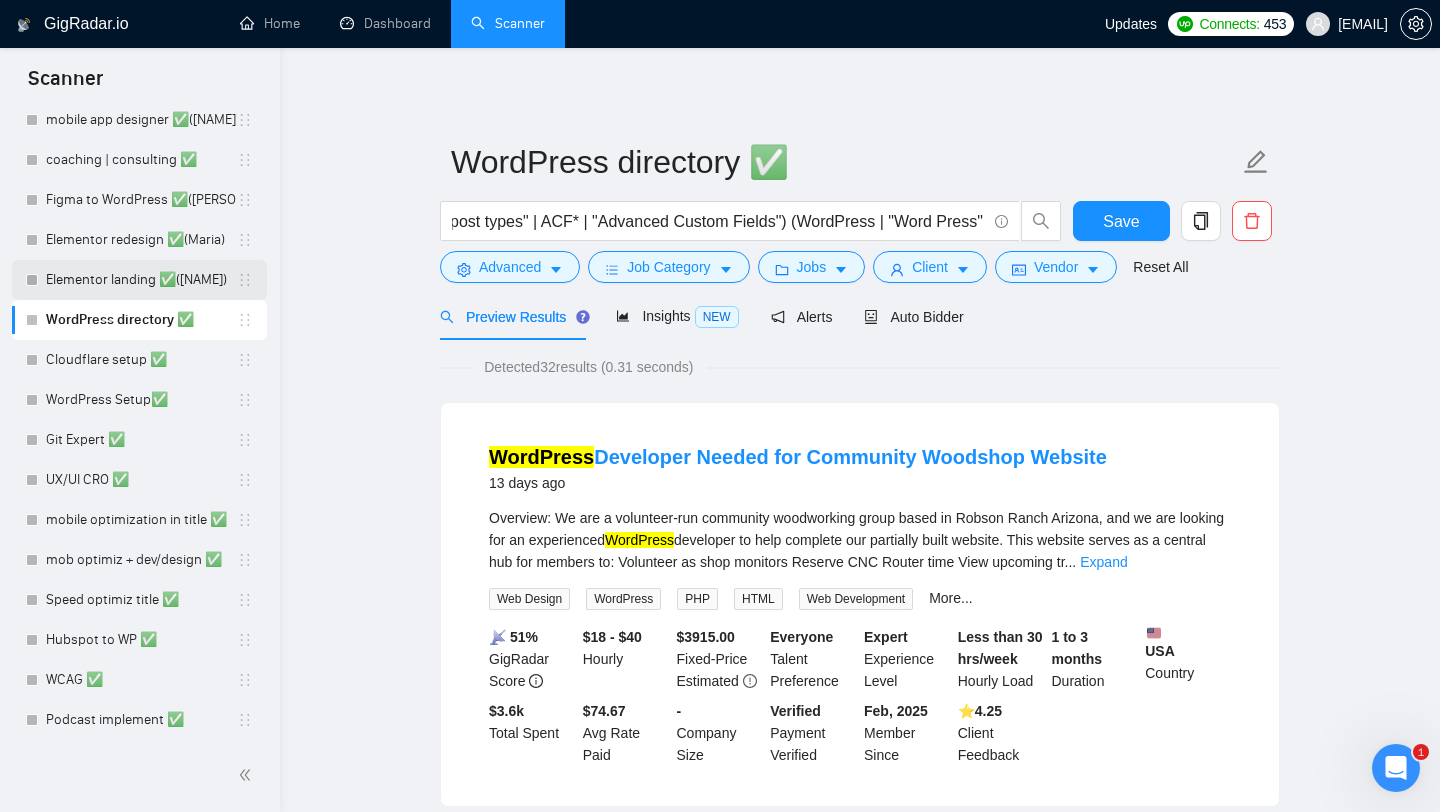 click on "Elementor landing ✅([NAME])" at bounding box center [141, 280] 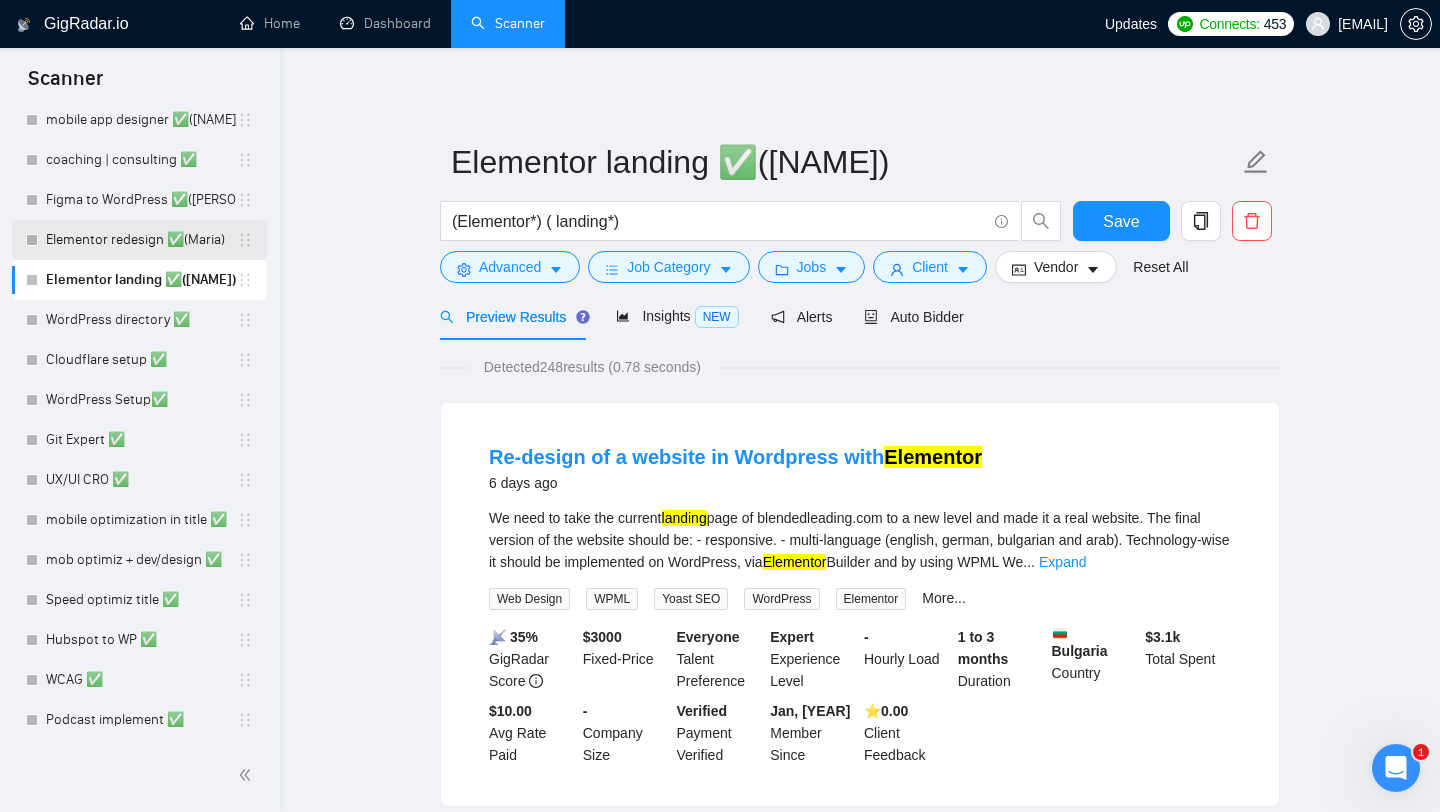 click on "Elementor redesign ✅(Maria)" at bounding box center (141, 240) 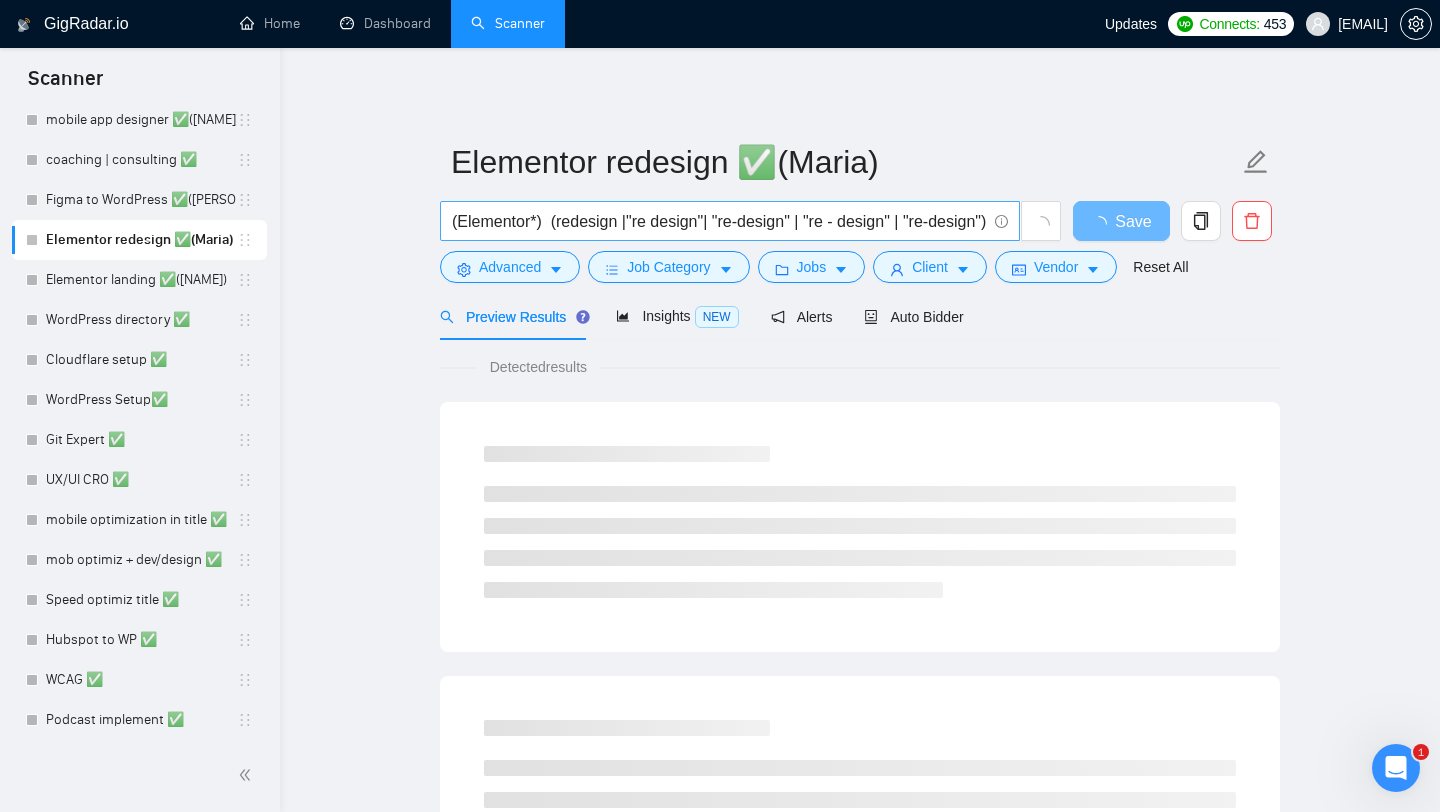 scroll, scrollTop: 3, scrollLeft: 0, axis: vertical 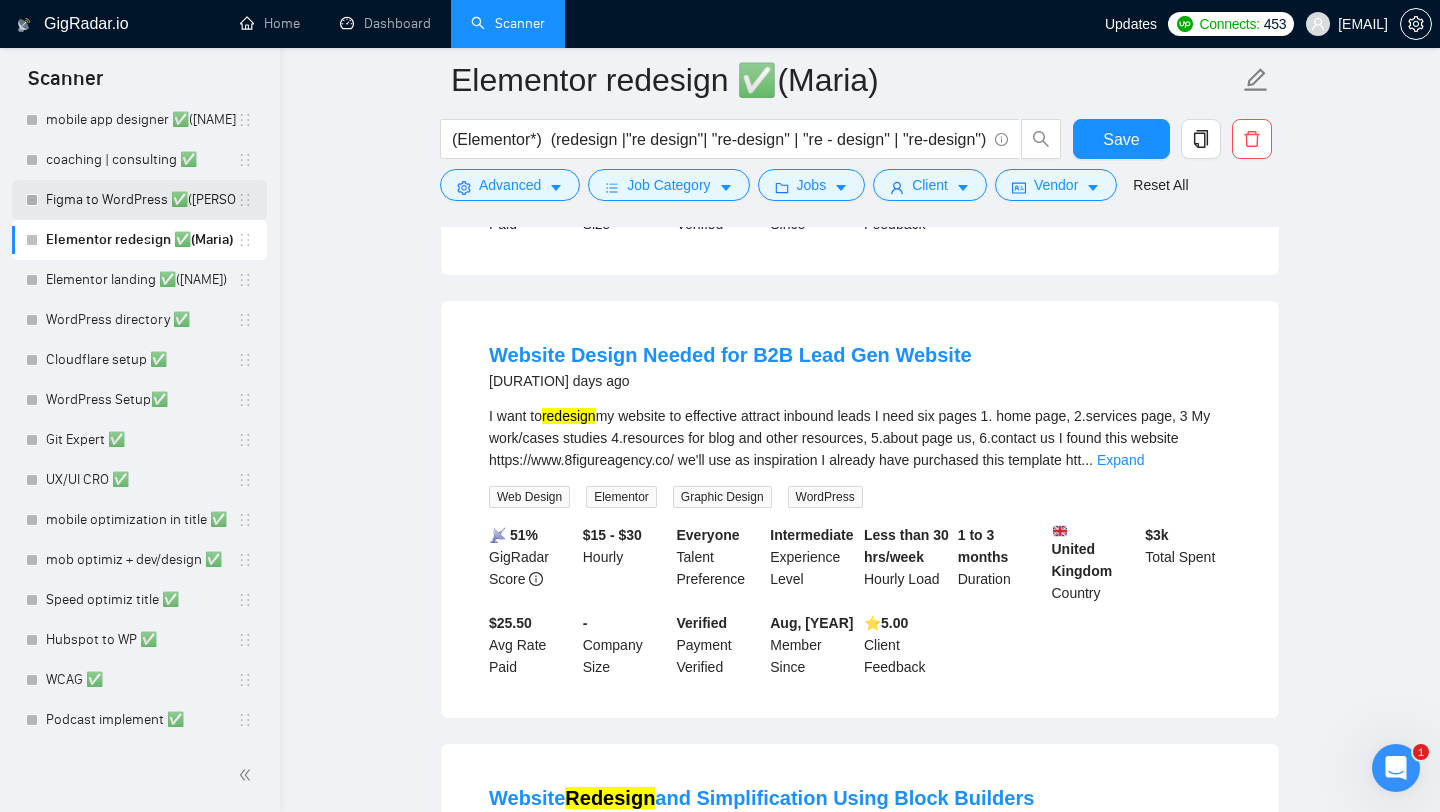 click on "Figma to WordPress ✅([PERSON])" at bounding box center (141, 200) 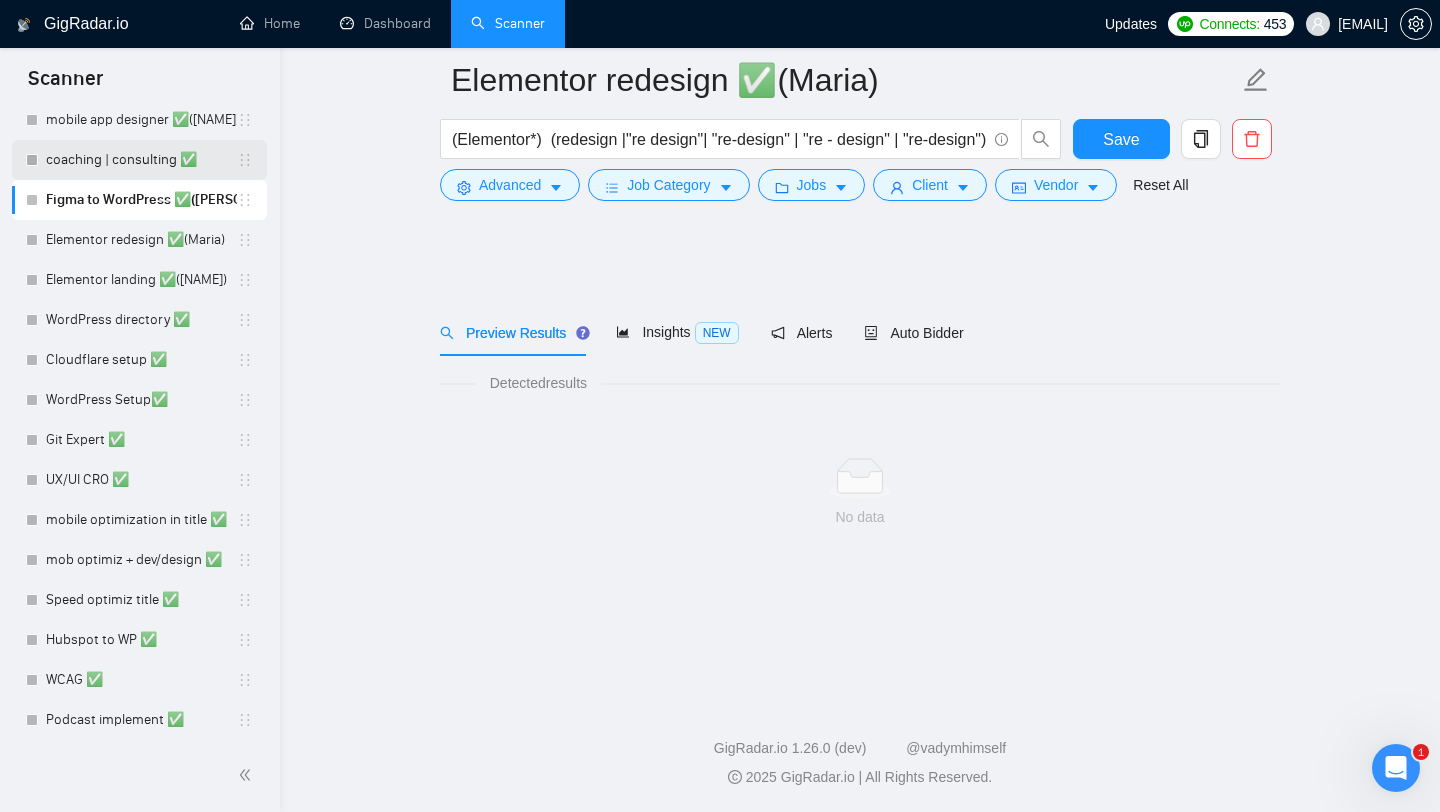 scroll, scrollTop: 0, scrollLeft: 0, axis: both 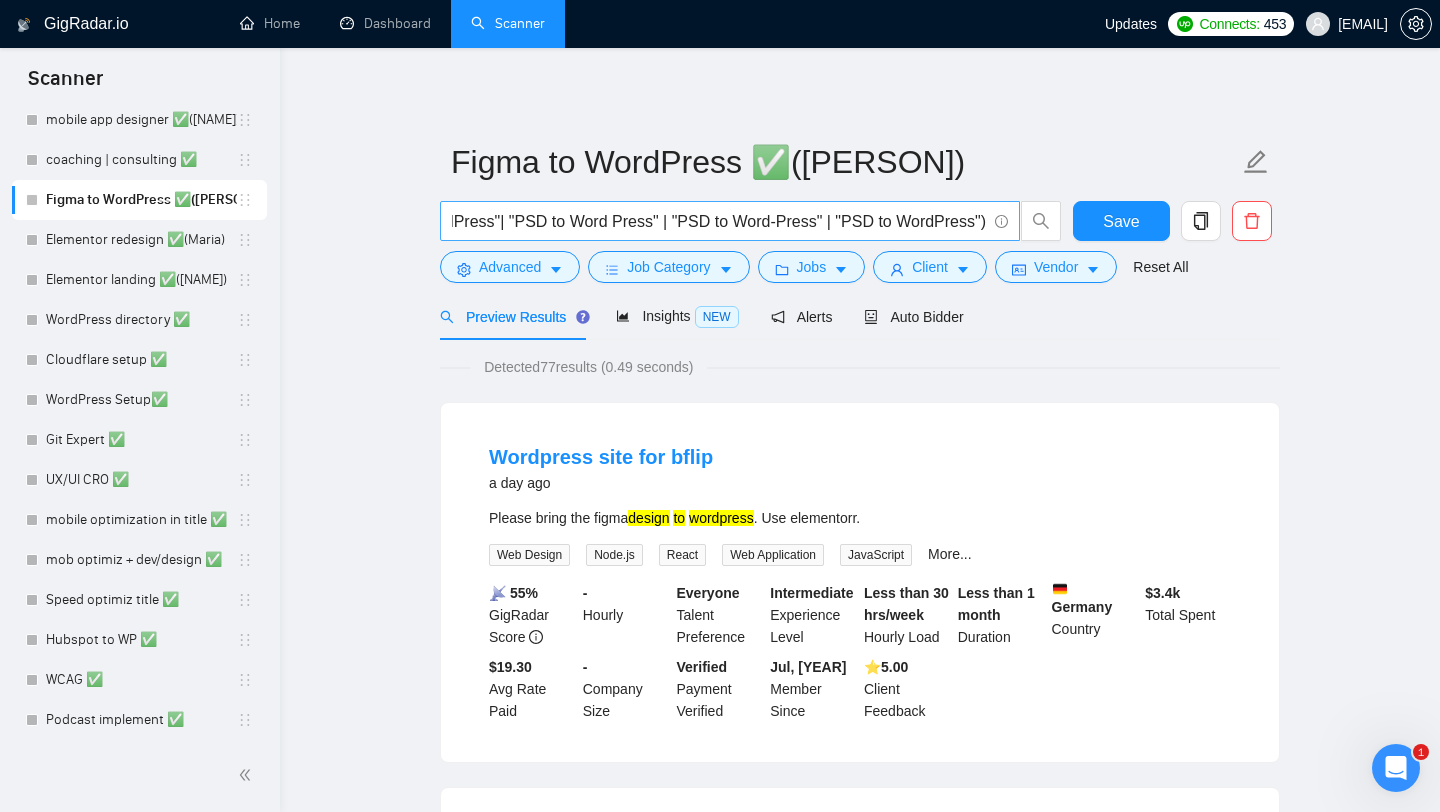click on "("Figma to WordPress" | "Figma to WordPress" | "Figma to Word Press" | "Figma to Word-Press"  | "design to WordPress" | "design to Word Press" | "design to Word-Press" | "PSD to WordPress"| "PSD to Word Press" | "PSD to Word-Press" | "PSD to WordPress")" at bounding box center (719, 221) 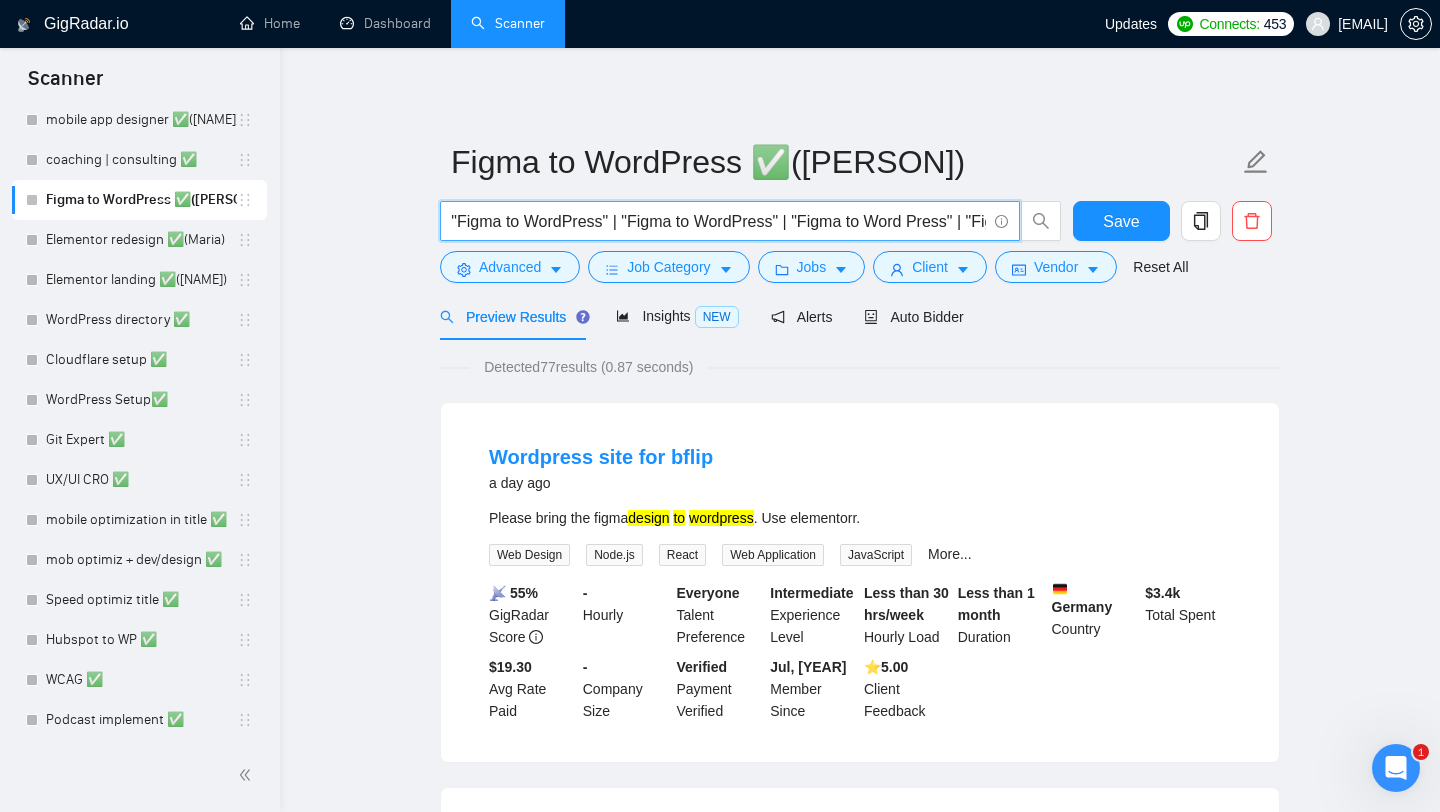 scroll, scrollTop: 0, scrollLeft: 0, axis: both 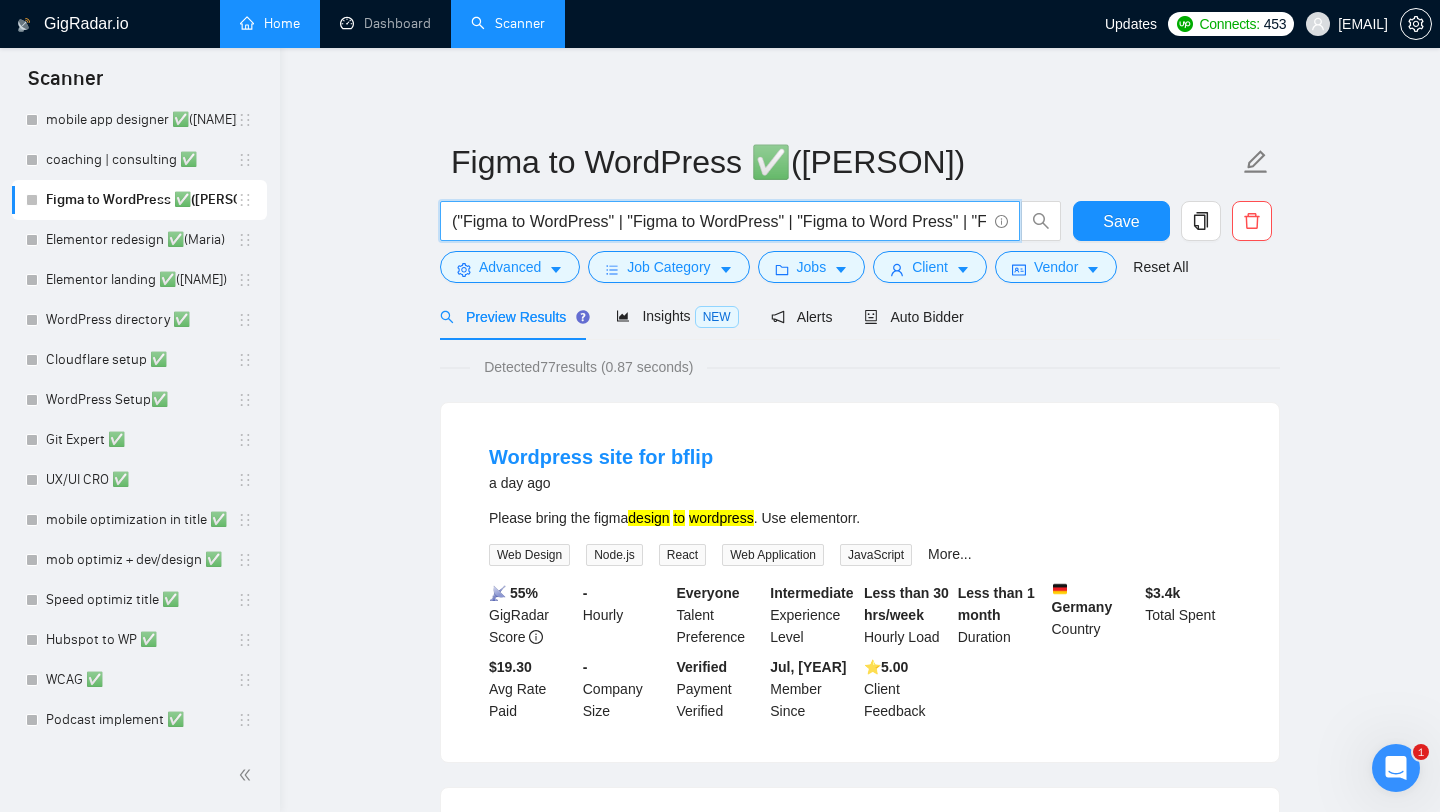 type on "("Figma to WordPress" | "Figma to WordPress" | "Figma to Word Press" | "Figma to Word-Press"  | "design to WordPress" | "design to Word Press" | "design to Word-Press" | "PSD to WordPress"| "PSD to Word Press" | "PSD to Word-Press" | "PSD to WordPress")" 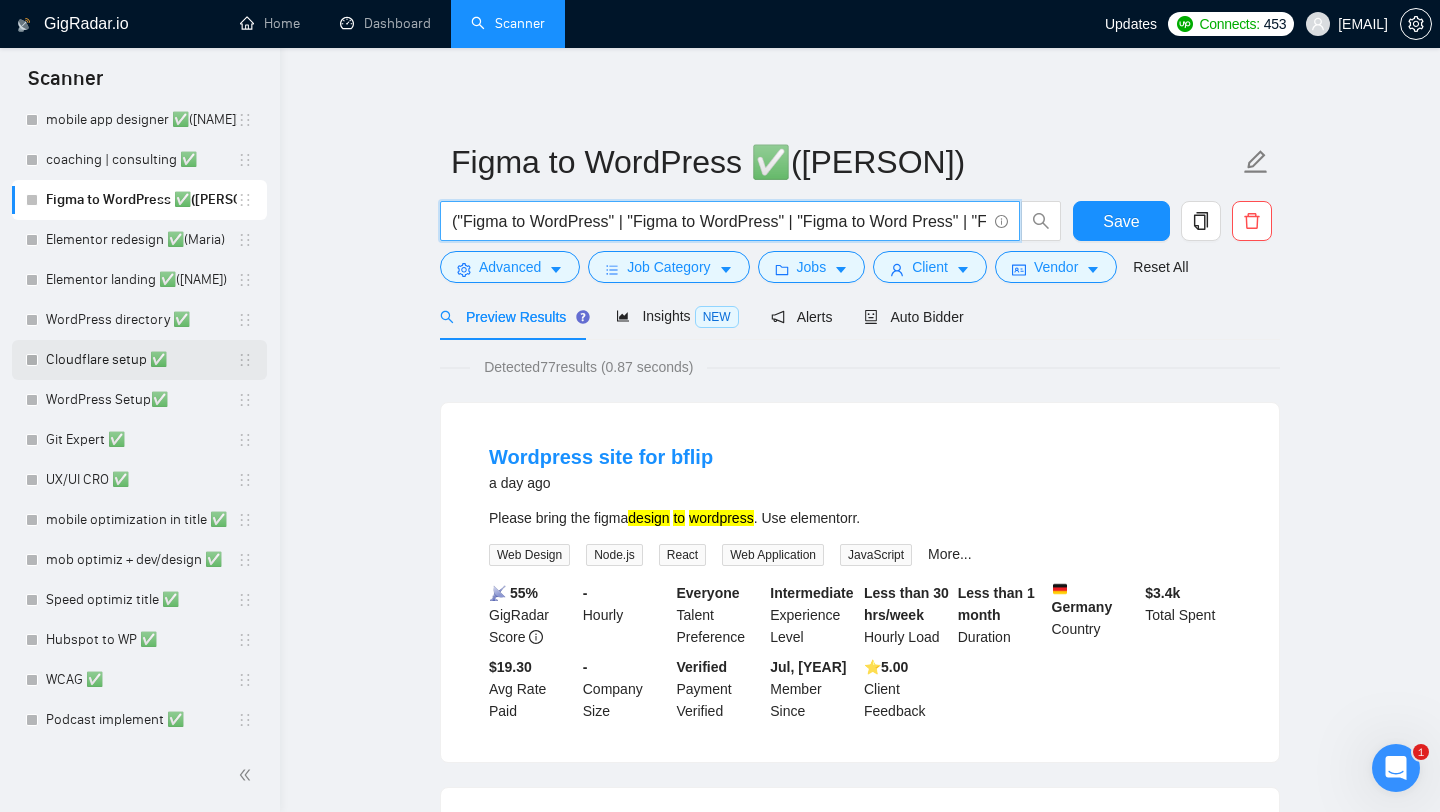 click on "Cloudflare setup ✅" at bounding box center [141, 360] 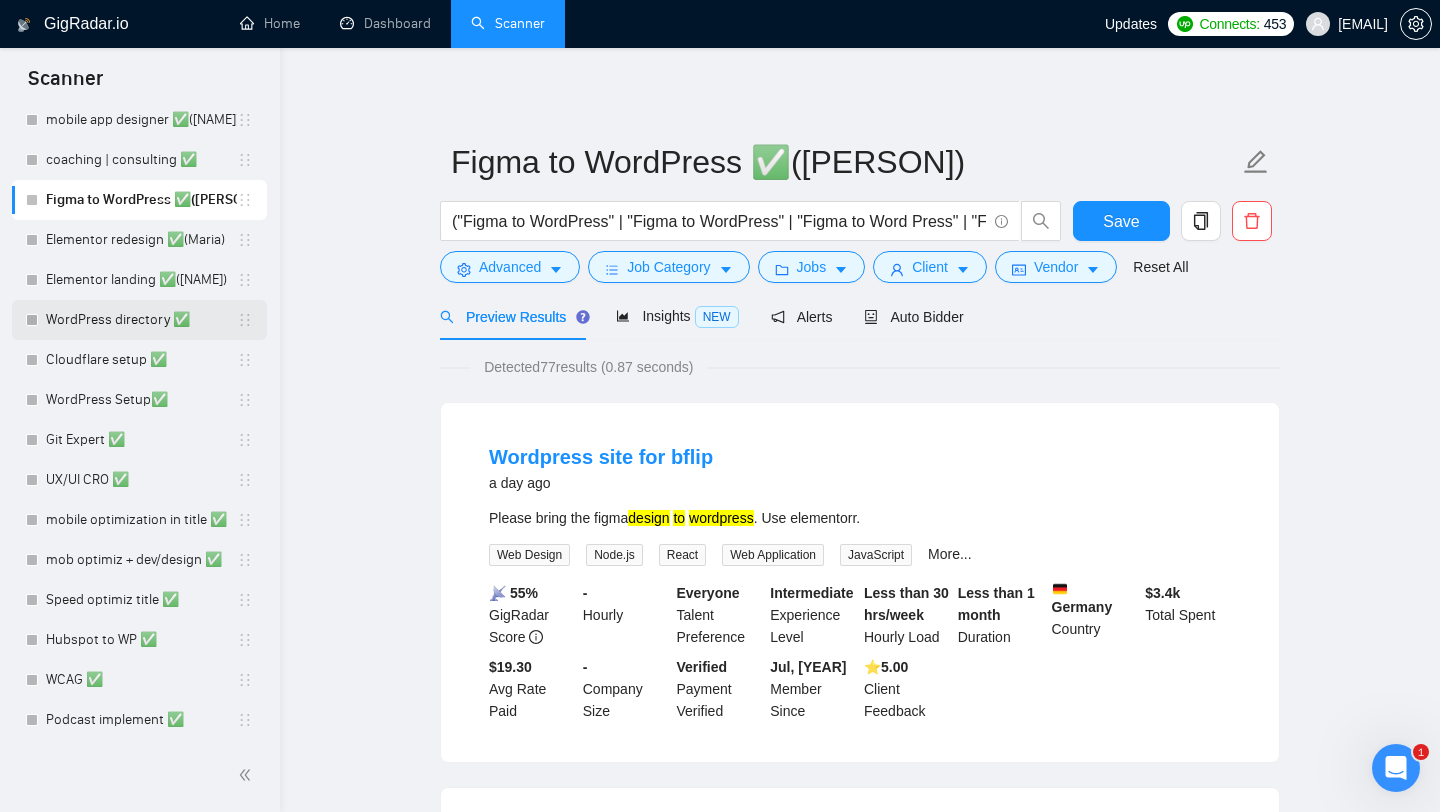 scroll, scrollTop: 0, scrollLeft: 0, axis: both 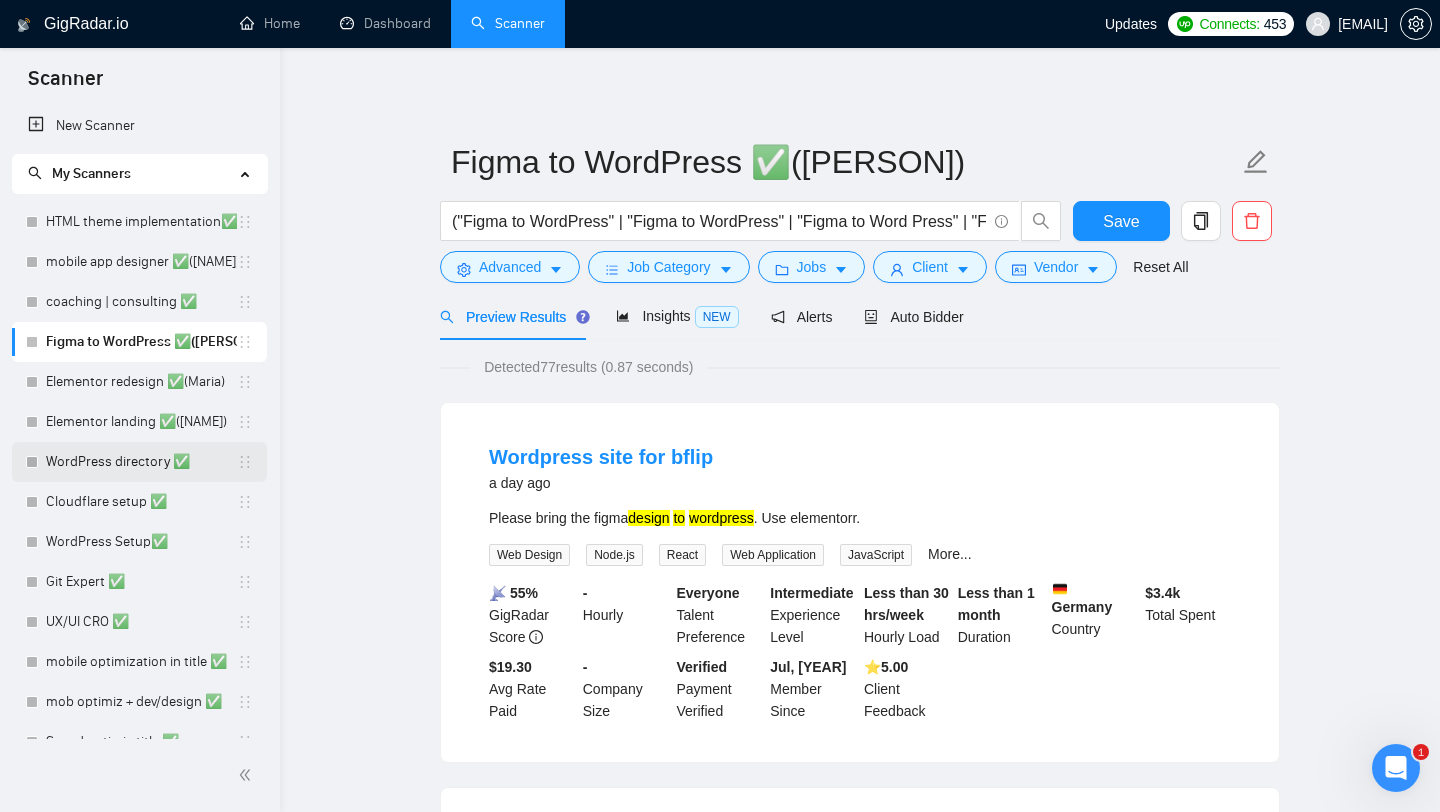 click on "coaching | consulting ✅" at bounding box center [141, 302] 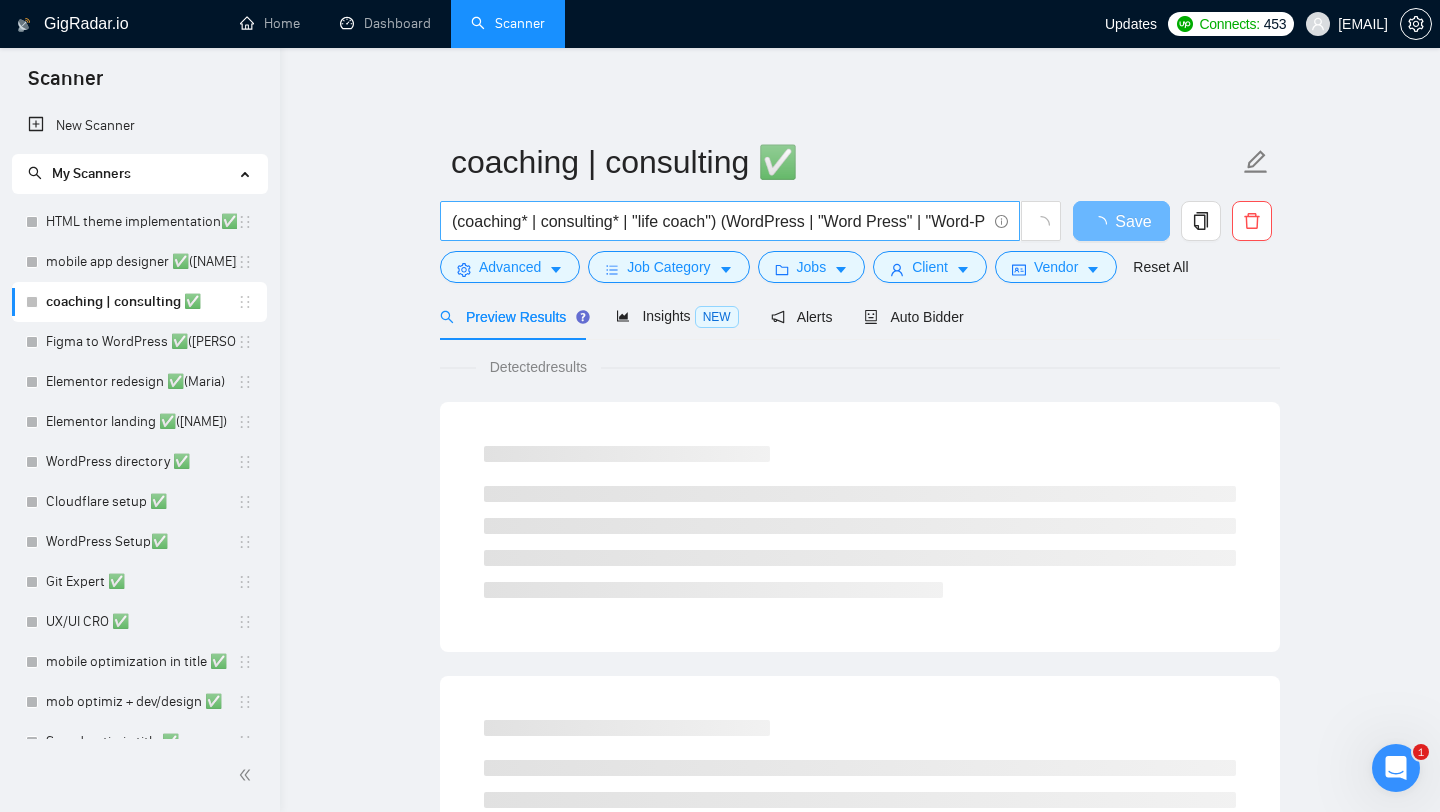 click on "(coaching* | consulting* | "life coach") (WordPress | "Word Press" | "Word-Press" | (WordPress*)) (develop*)" at bounding box center [719, 221] 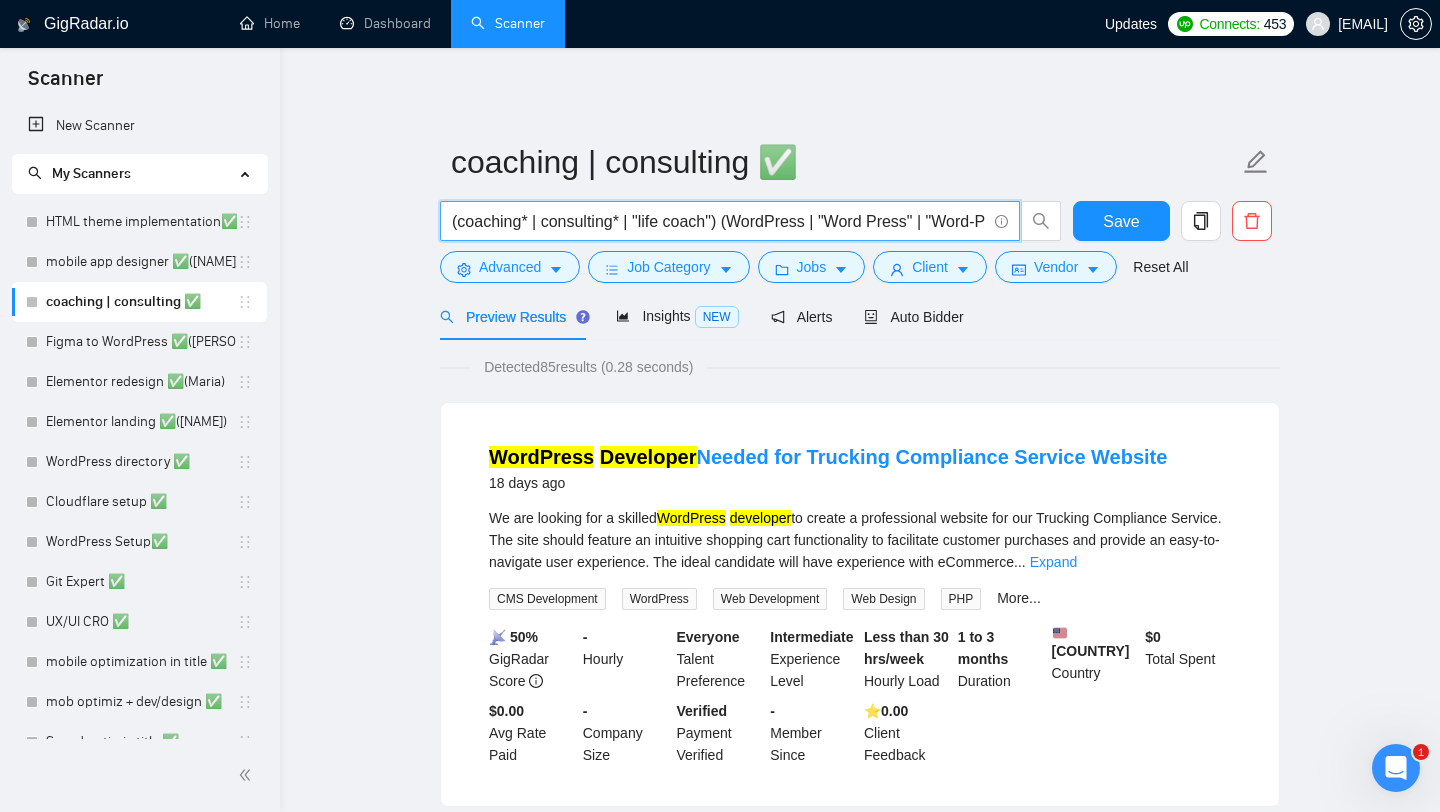 scroll, scrollTop: 0, scrollLeft: 249, axis: horizontal 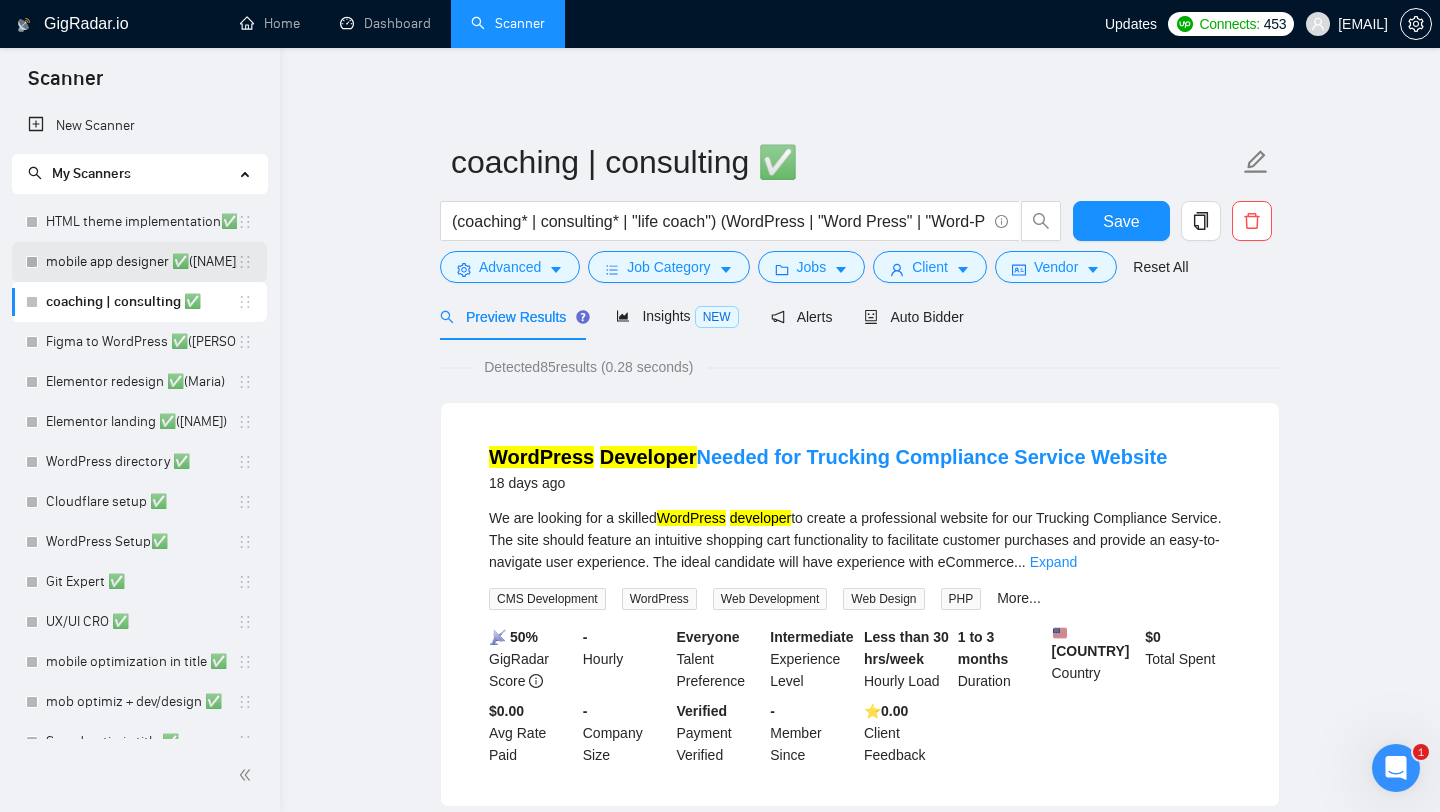 click on "mobile app designer ✅([NAME])" at bounding box center (141, 262) 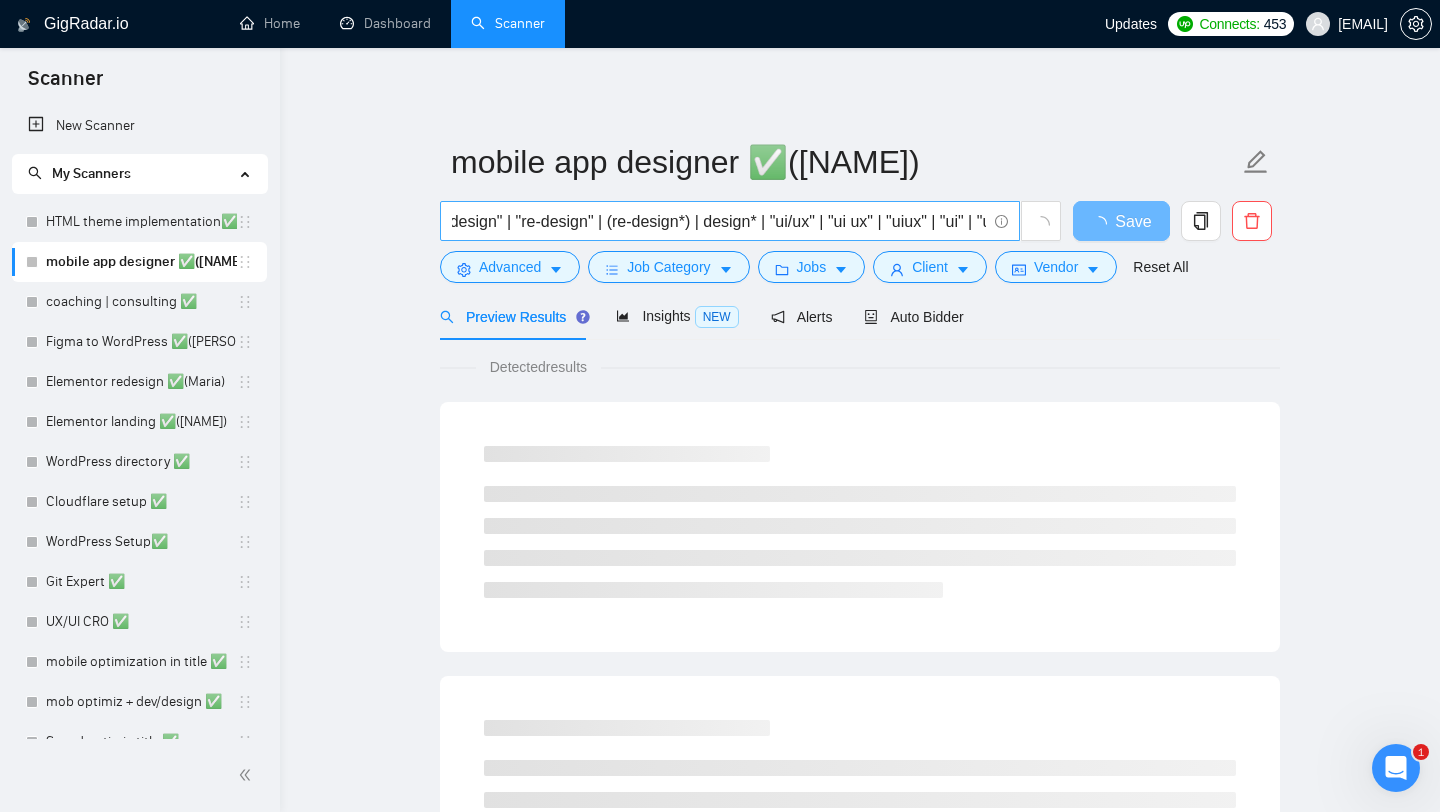 scroll, scrollTop: 0, scrollLeft: 0, axis: both 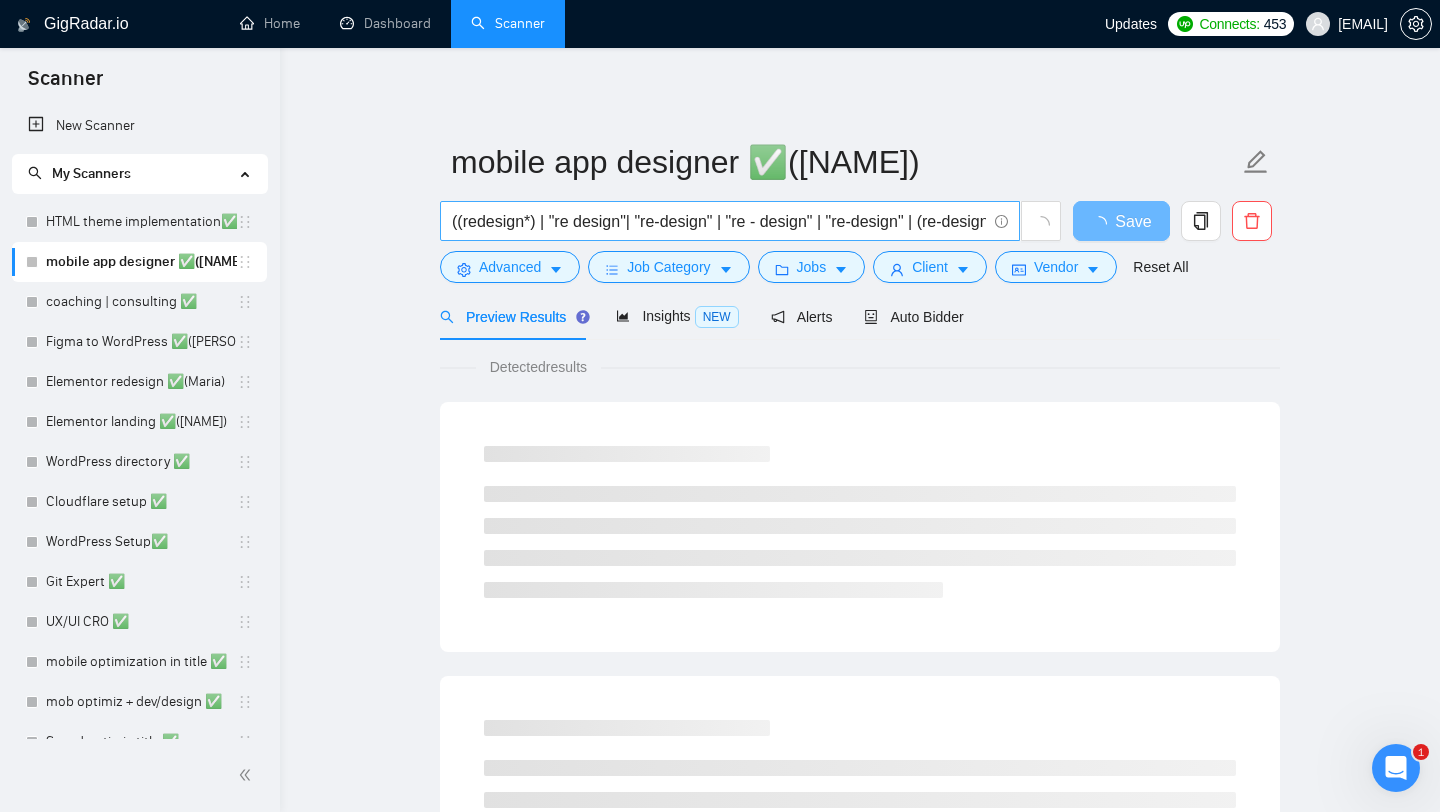 click on "((redesign*) | "re design"| "re-design" | "re - design" | "re-design" | (re-design*) | design* | "ui/ux" | "ui ux" | "uiux" | "ui" | "ux") ((mobile*) | app | application | "iOS" | "android") (fitness* | wellness* | health* | workout* | exercise* | strength* | self-care* | sport*)" at bounding box center (719, 221) 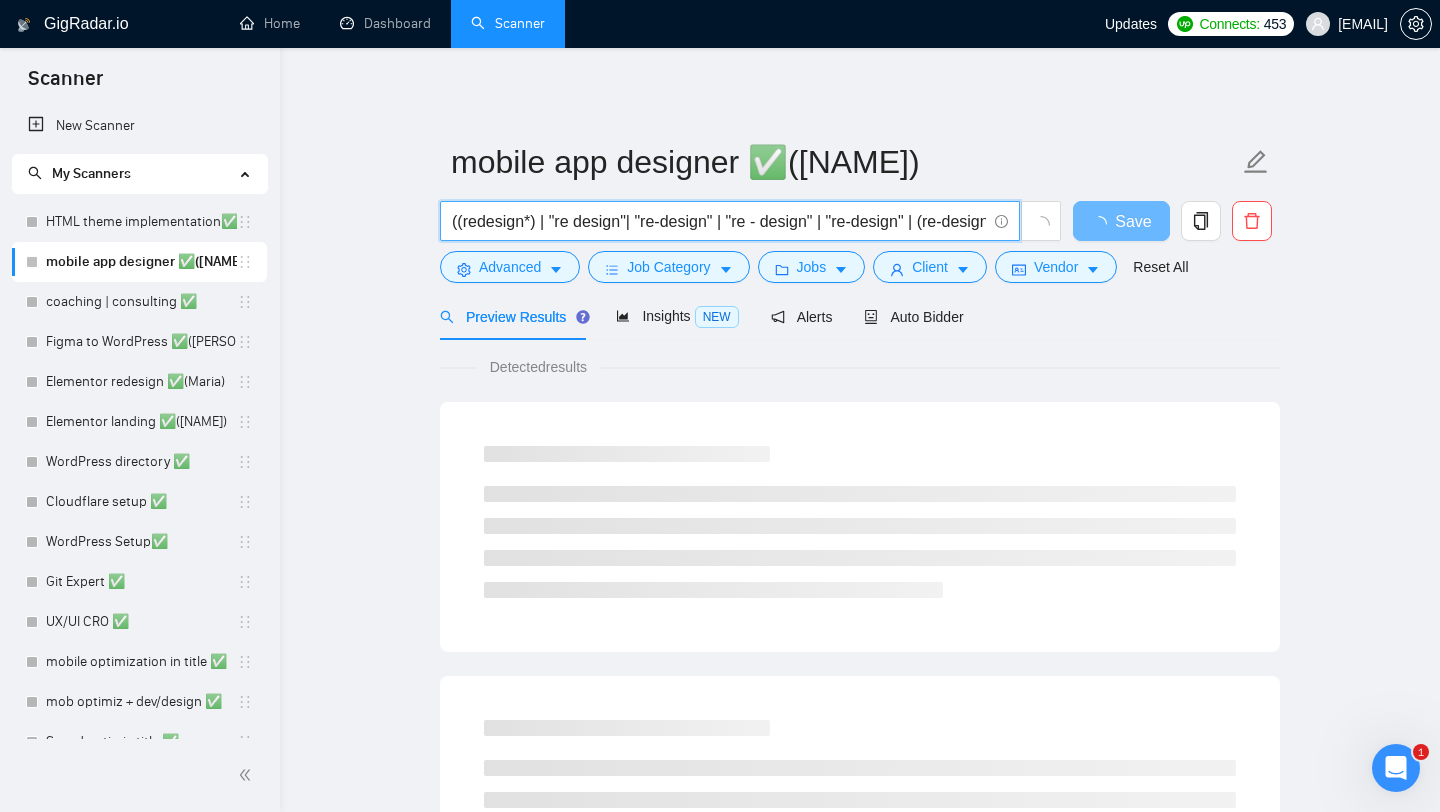 click on "((redesign*) | "re design"| "re-design" | "re - design" | "re-design" | (re-design*) | design* | "ui/ux" | "ui ux" | "uiux" | "ui" | "ux") ((mobile*) | app | application | "iOS" | "android") (fitness* | wellness* | health* | workout* | exercise* | strength* | self-care* | sport*)" at bounding box center [719, 221] 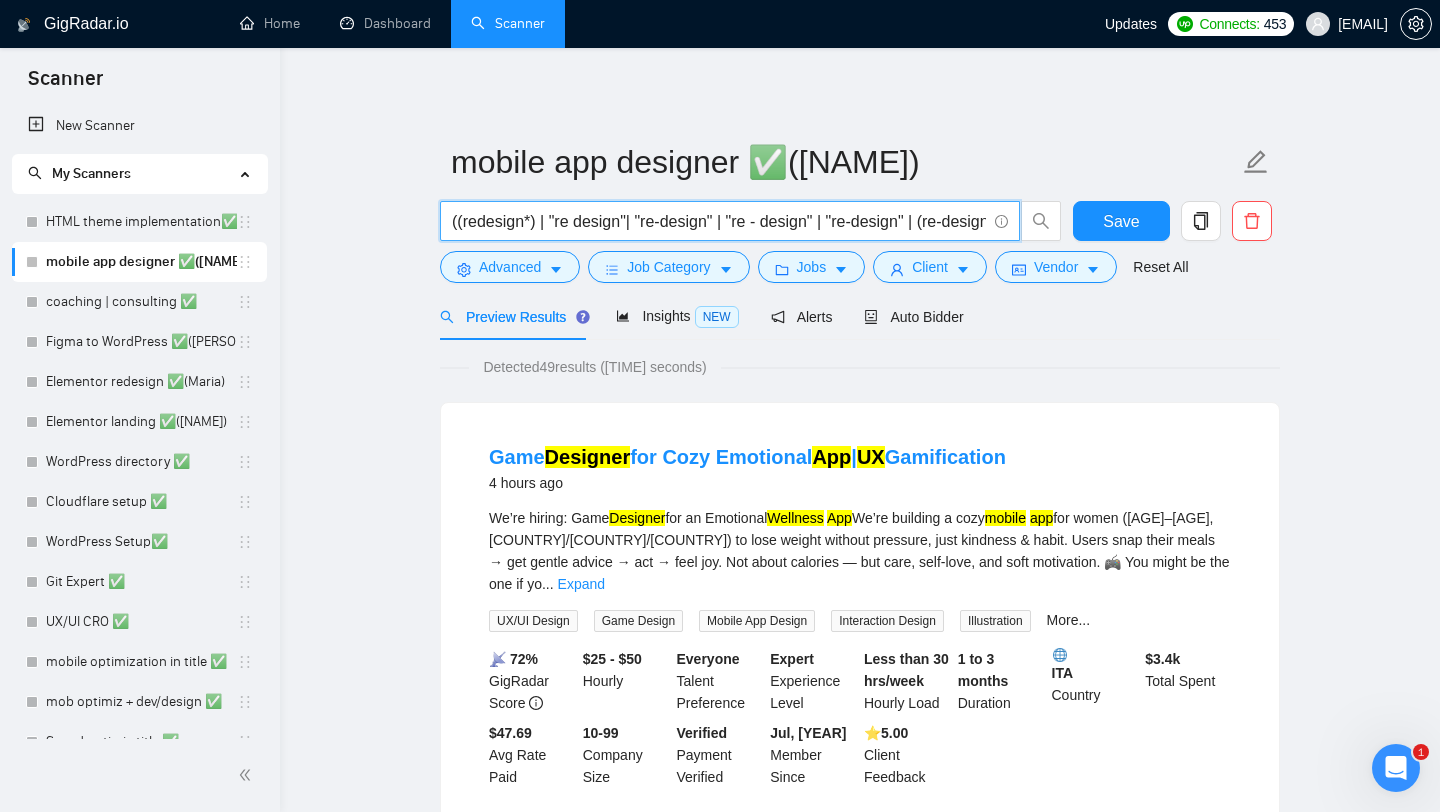click on "for women ([AGE]–[AGE], [COUNTRY]/[COUNTRY]/[COUNTRY]) to lose weight without pressure, just kindness & habit.
Users snap their meals → get gentle advice → act → feel joy.
Not about calories — but care, self-love, and soft motivation.
🎮 You might be the one if yo ... Expand UX/UI Design Game Design Mobile App Design Interaction Design Illustration More... 📡   72% GigRadar Score   Hourly" at bounding box center (860, 2430) 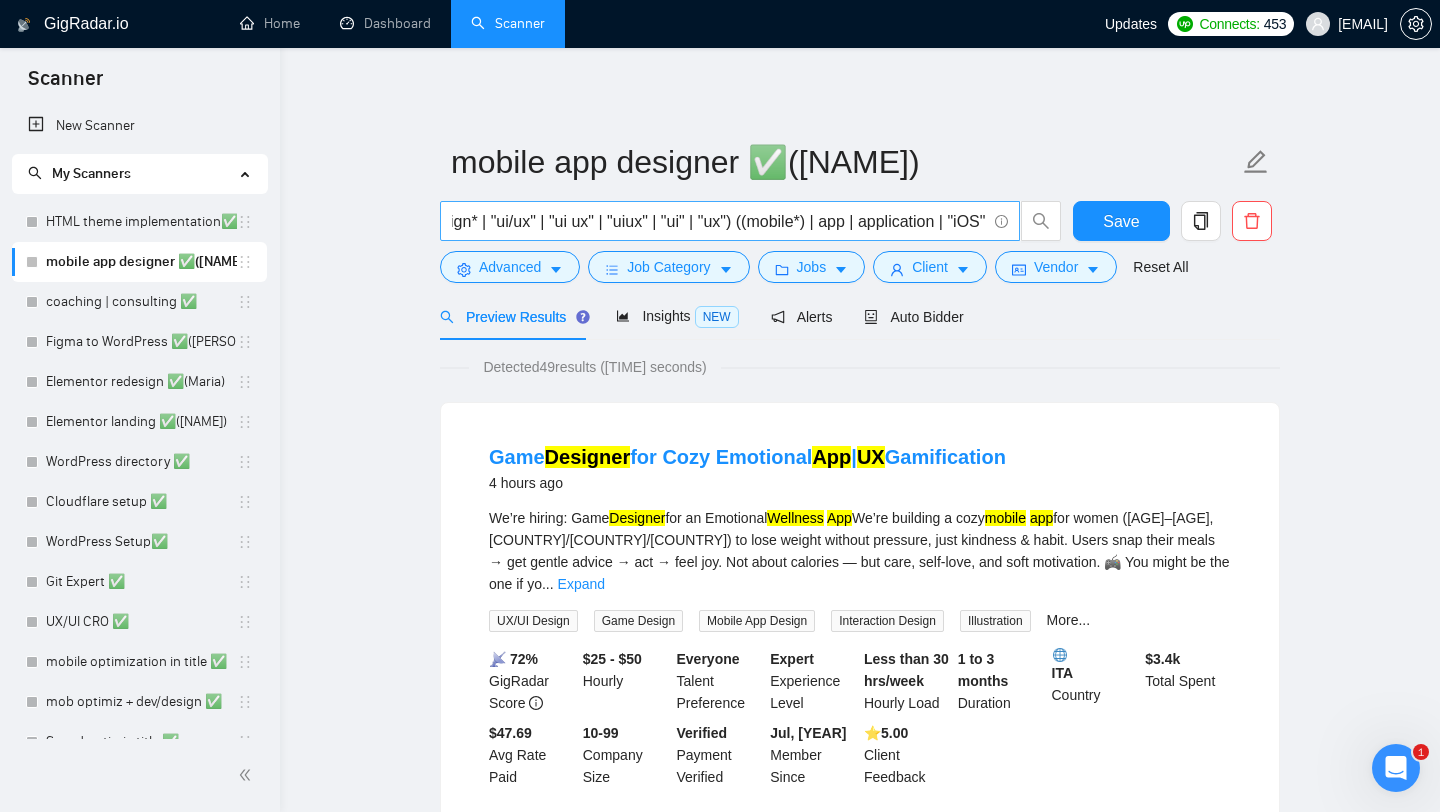 scroll, scrollTop: 0, scrollLeft: 600, axis: horizontal 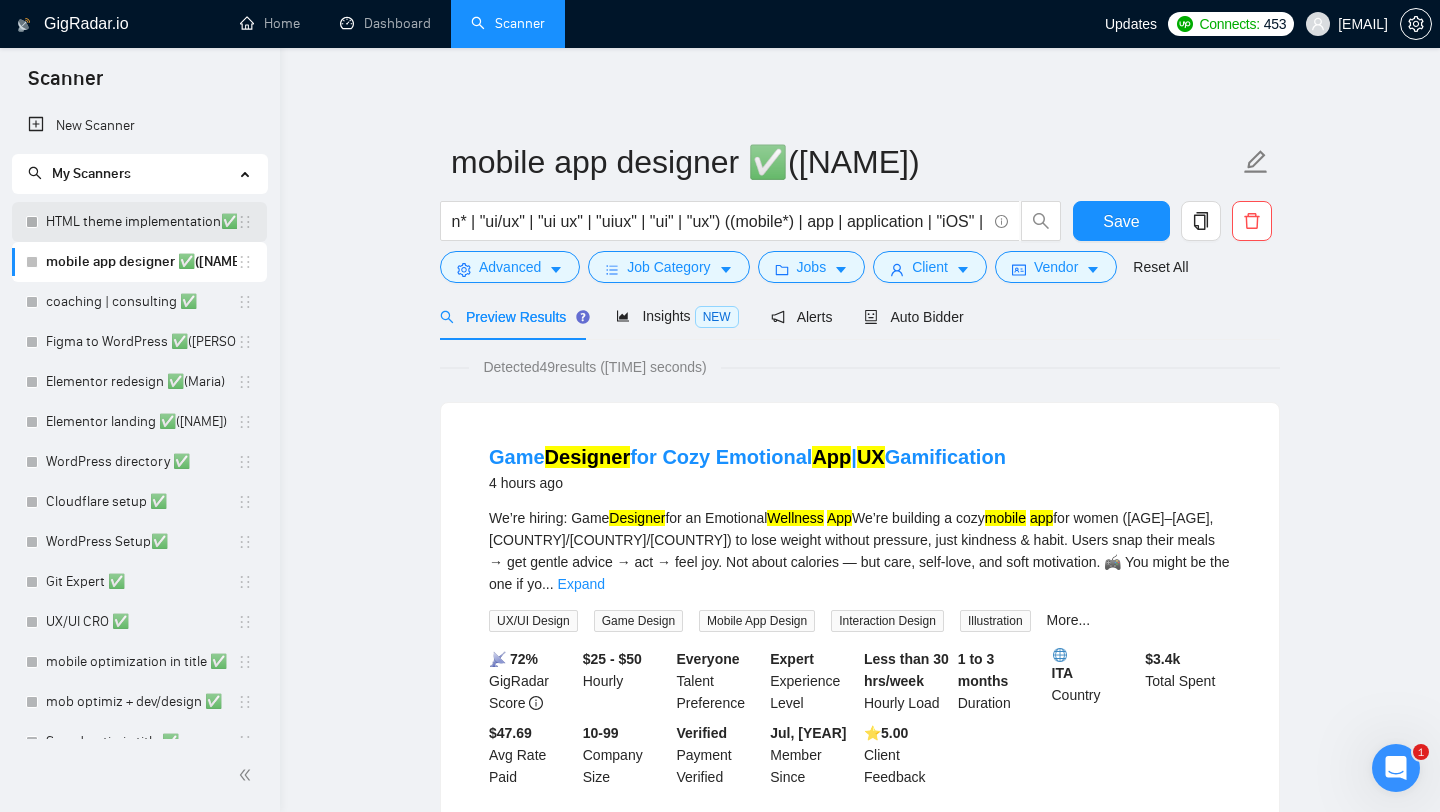 click on "HTML theme implementation✅" at bounding box center [141, 222] 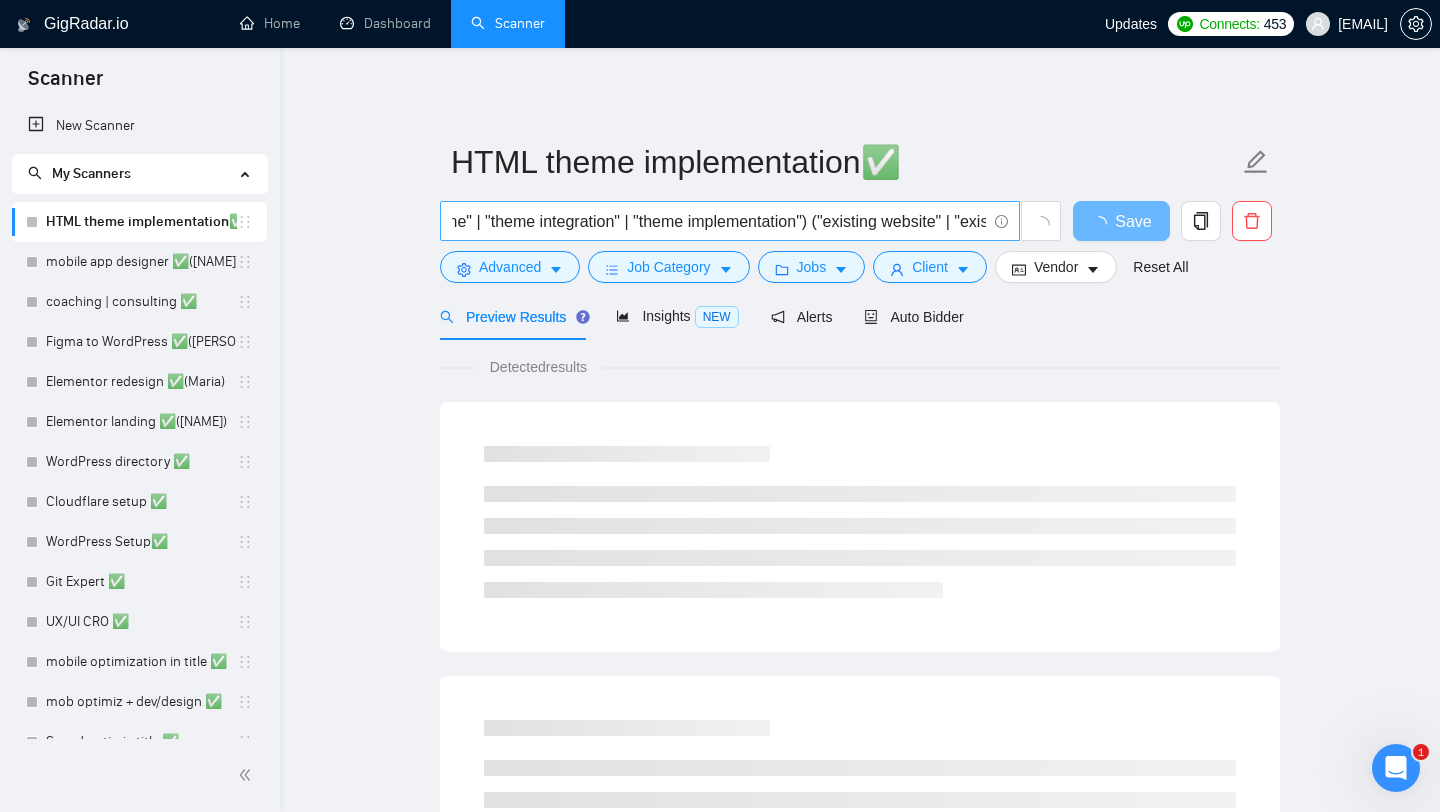scroll, scrollTop: 0, scrollLeft: 226, axis: horizontal 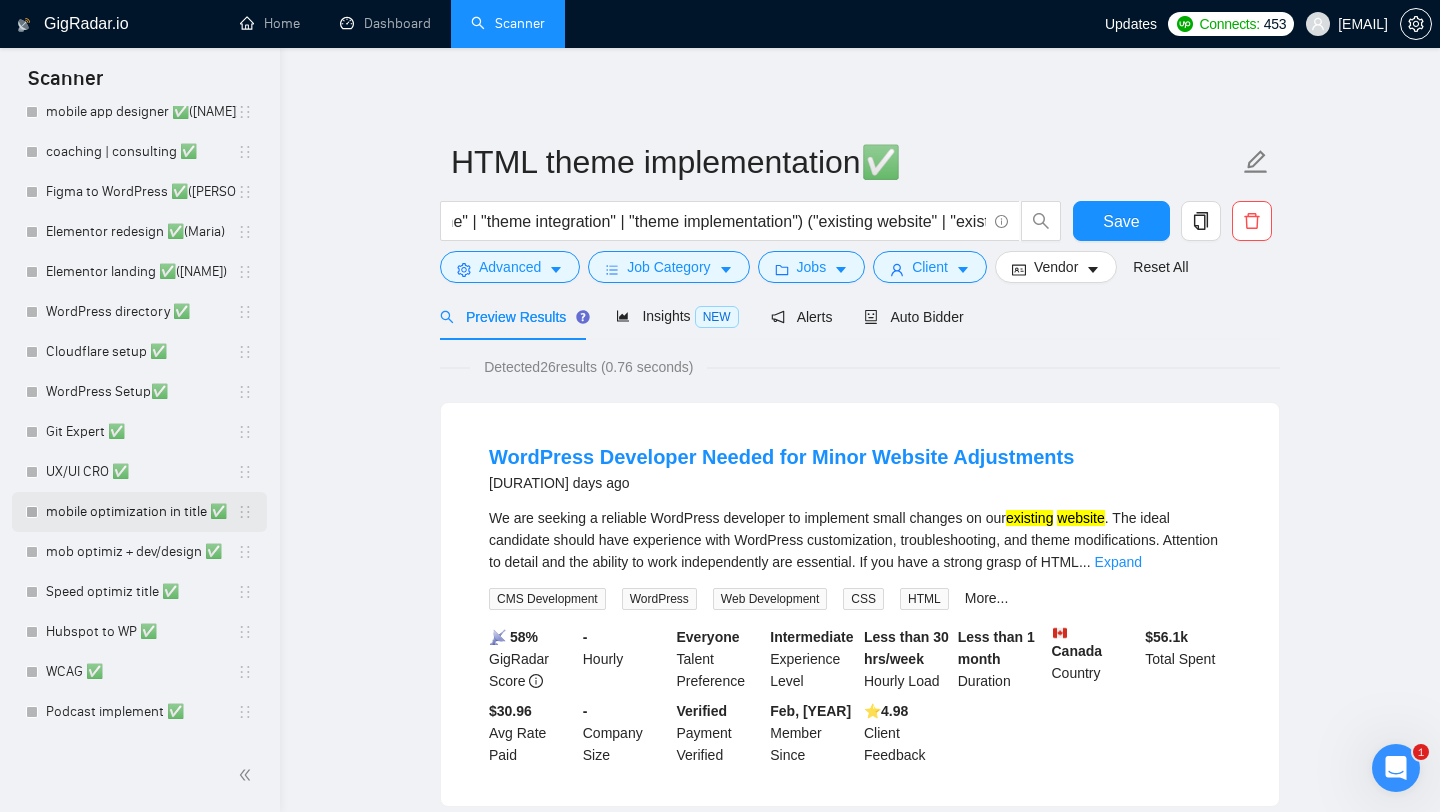 click on "mobile optimization in title ✅" at bounding box center [141, 512] 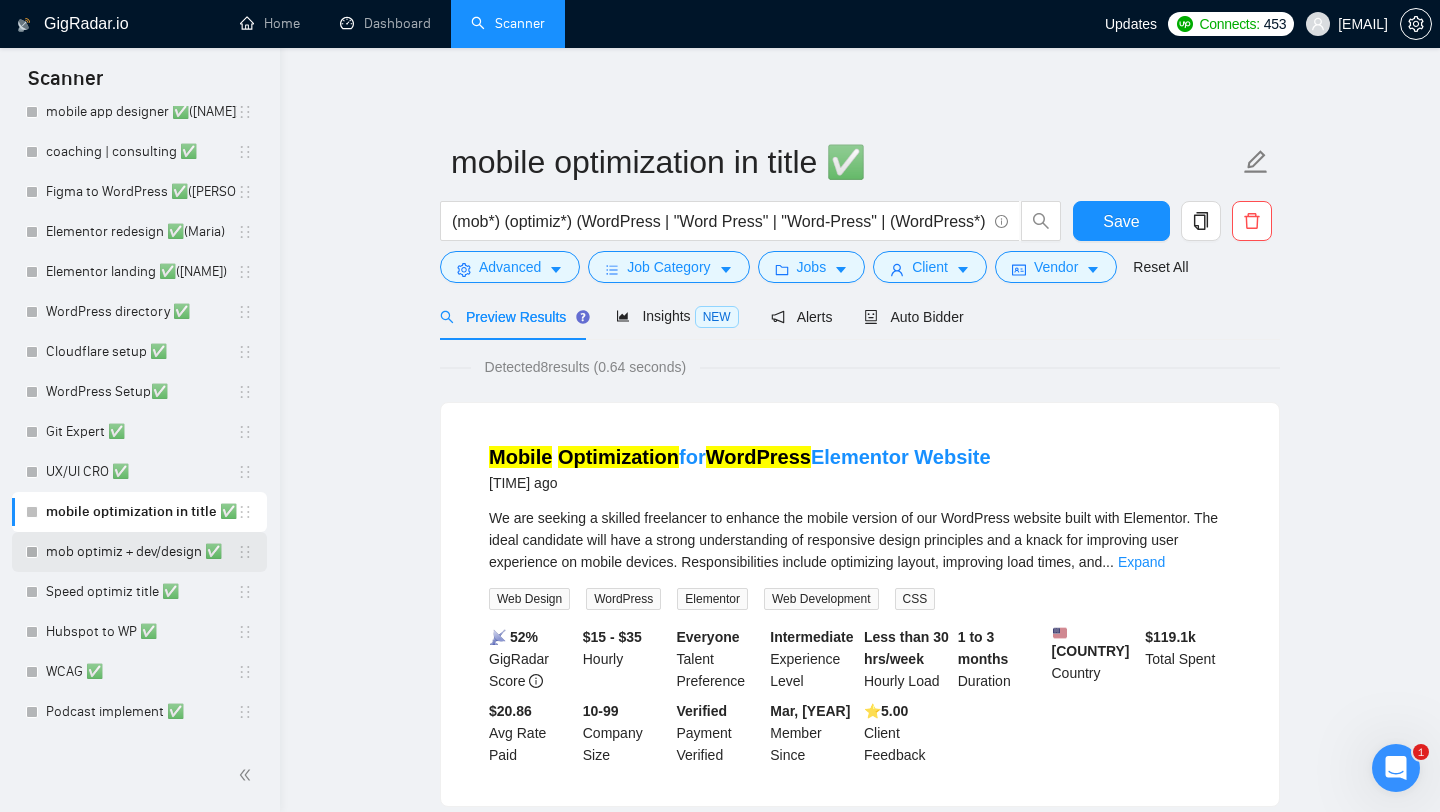 click on "mob optimiz + dev/design ✅" at bounding box center (141, 552) 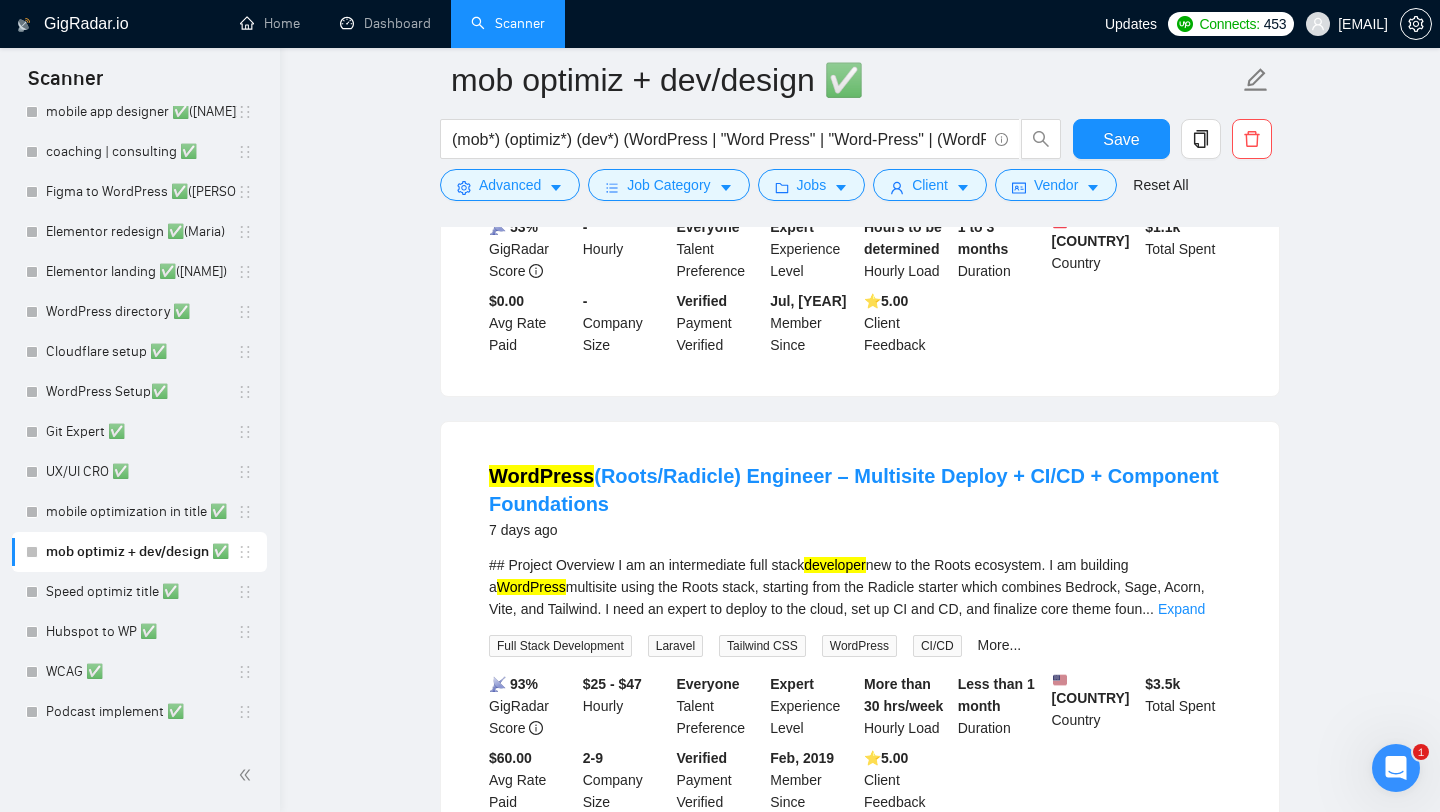 scroll, scrollTop: 442, scrollLeft: 0, axis: vertical 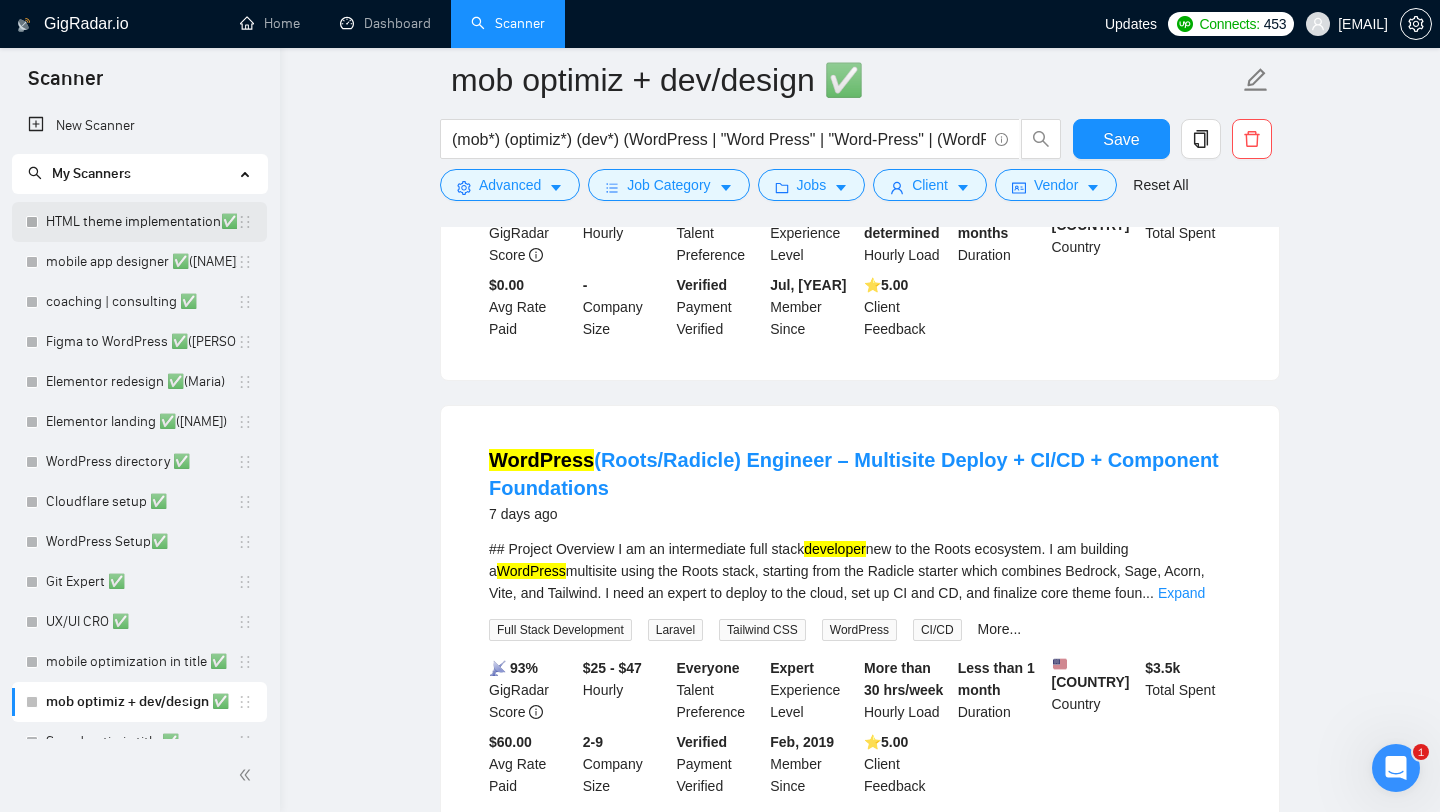 click on "HTML theme implementation✅" at bounding box center [141, 222] 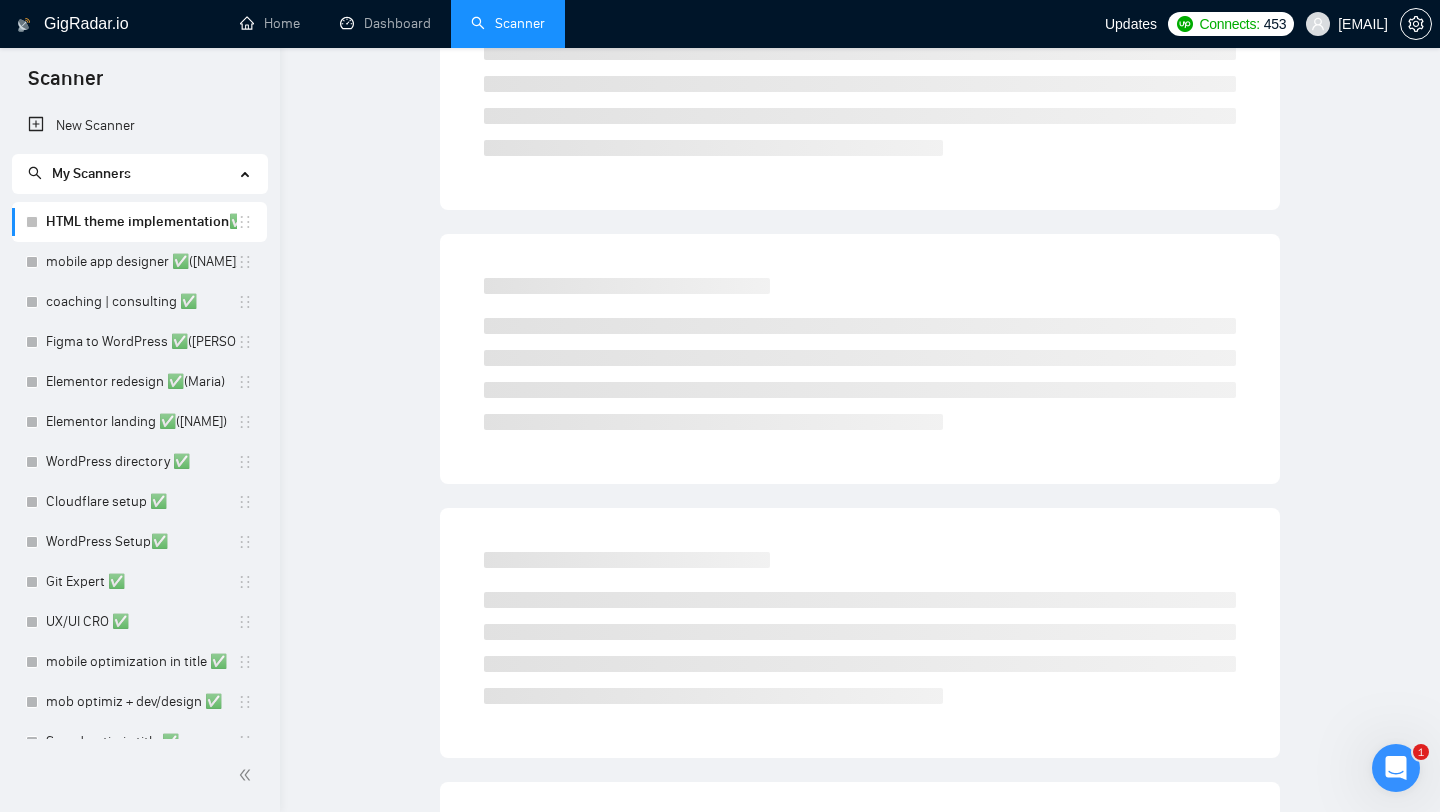 scroll, scrollTop: 0, scrollLeft: 0, axis: both 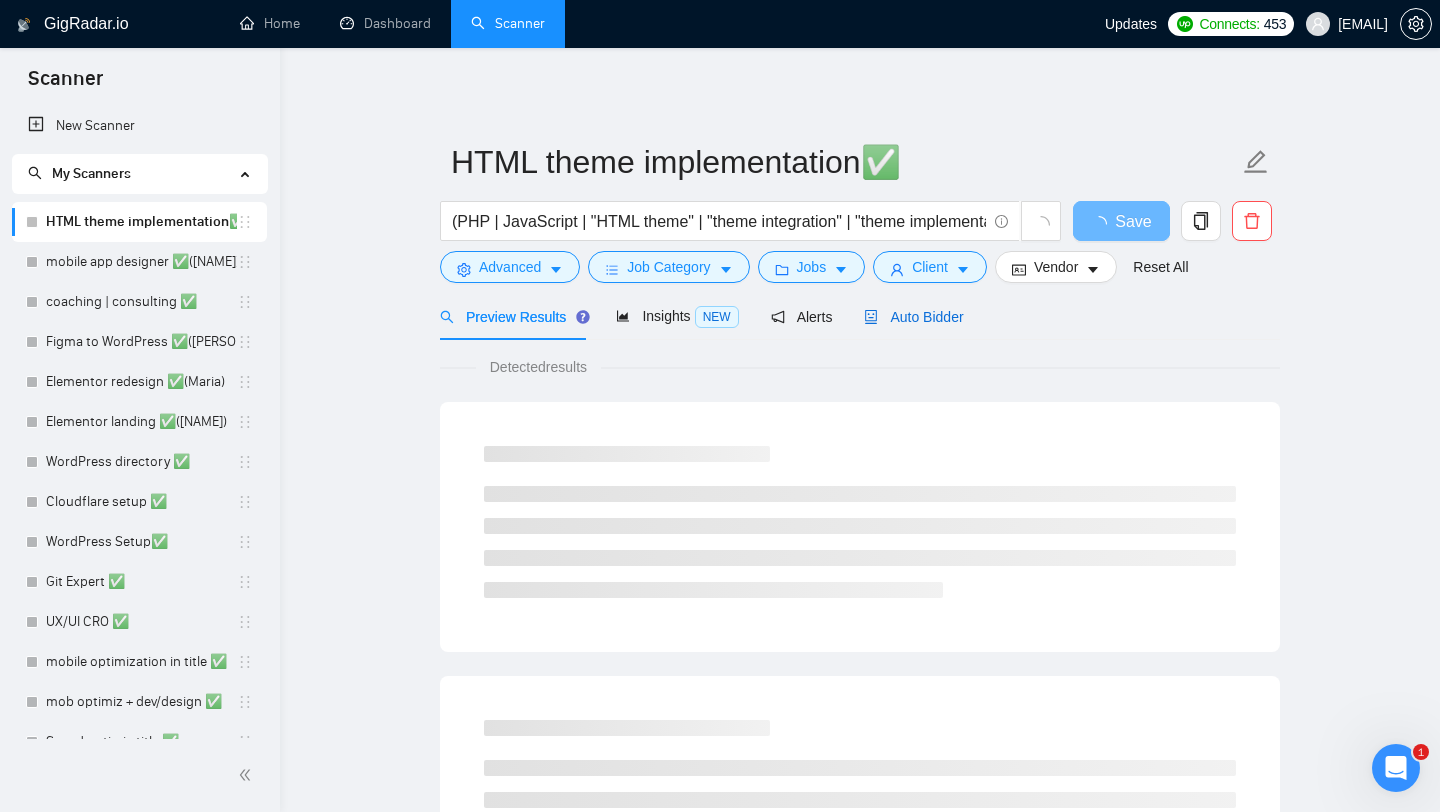 click on "Auto Bidder" at bounding box center (913, 317) 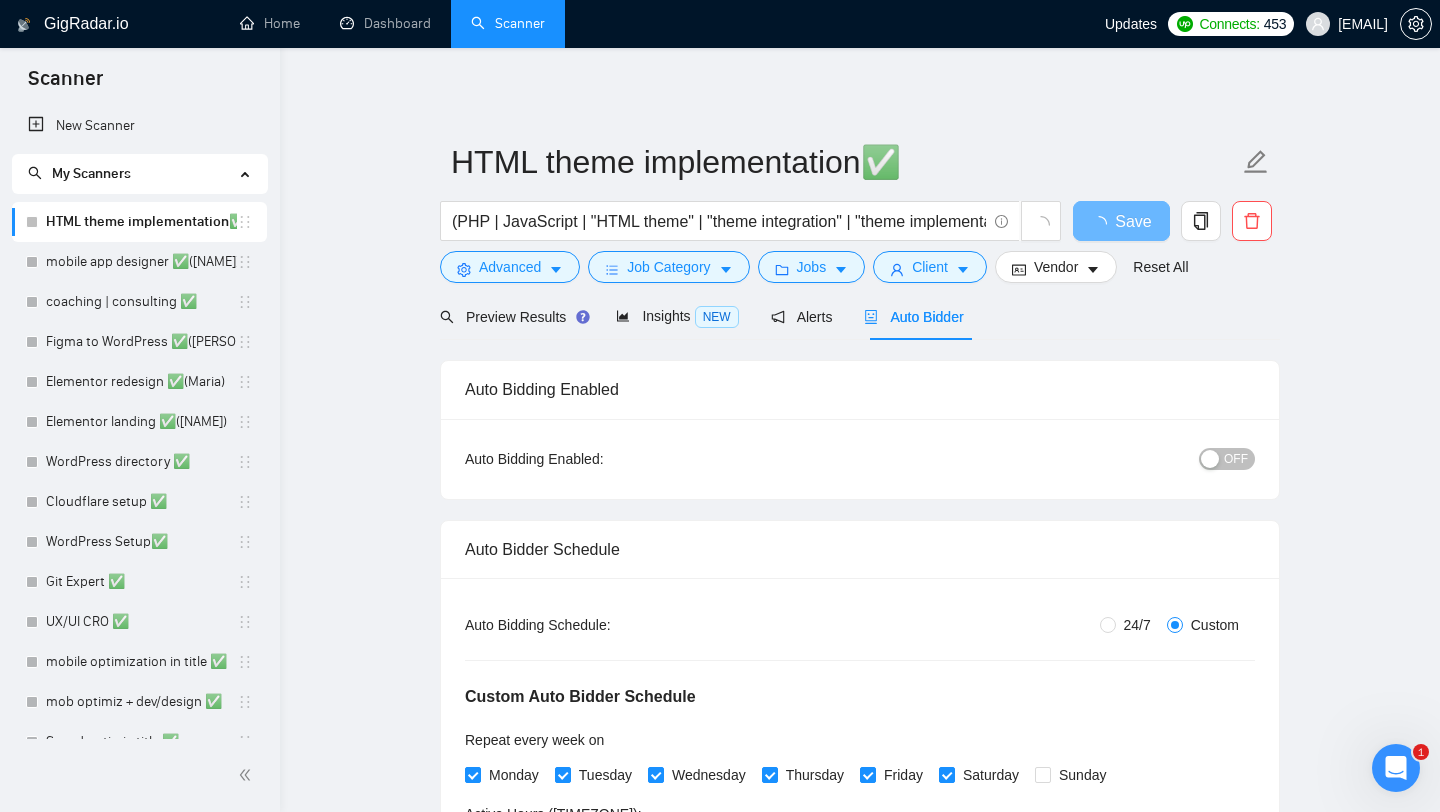 type 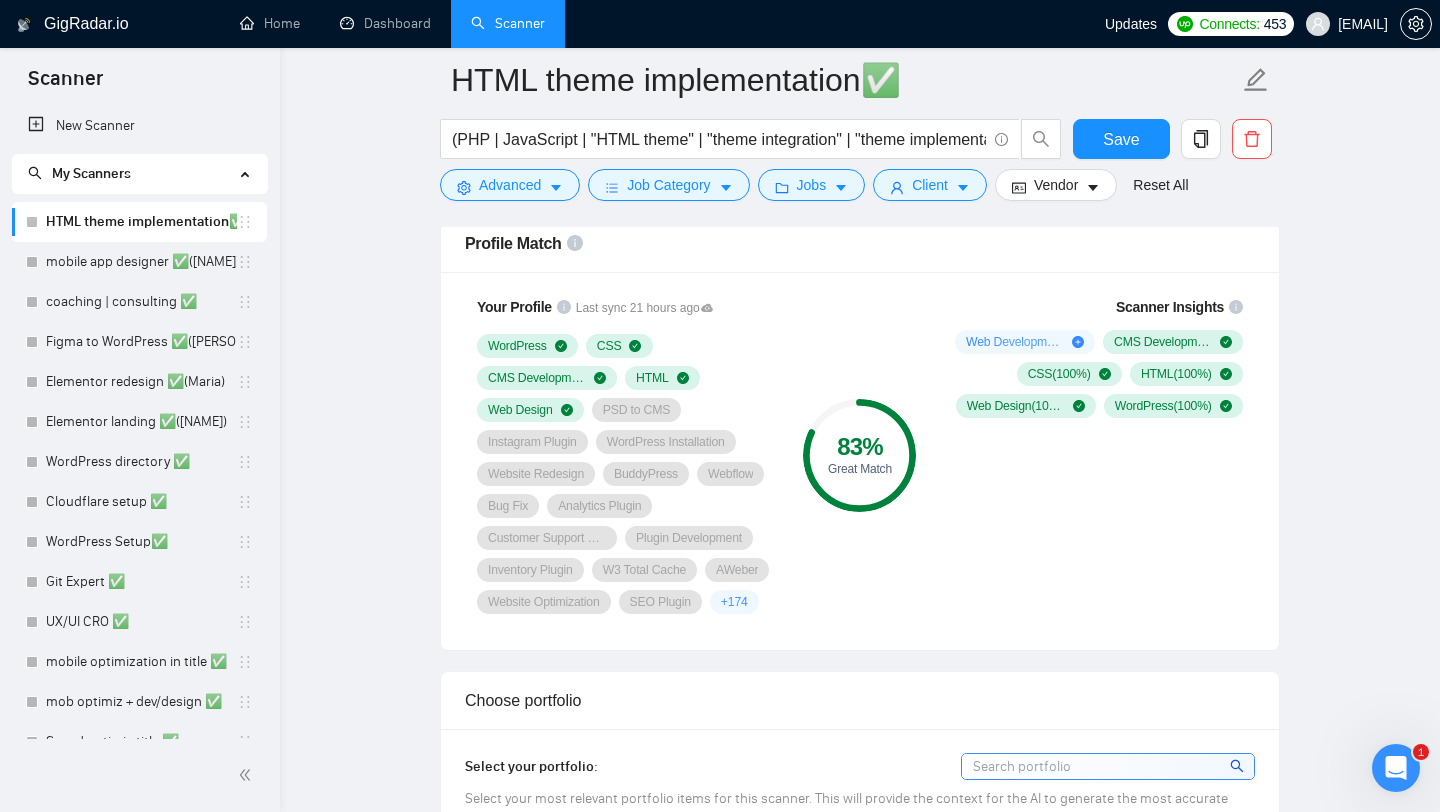 scroll, scrollTop: 1556, scrollLeft: 0, axis: vertical 